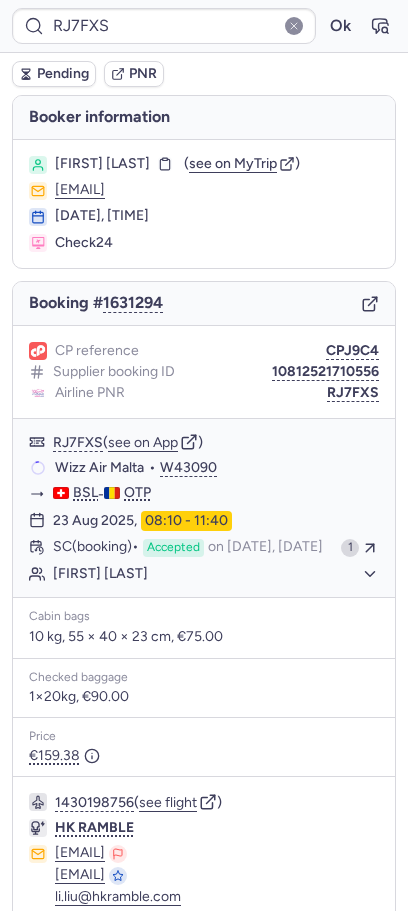 click on "CPJ9C4" at bounding box center [352, 351] 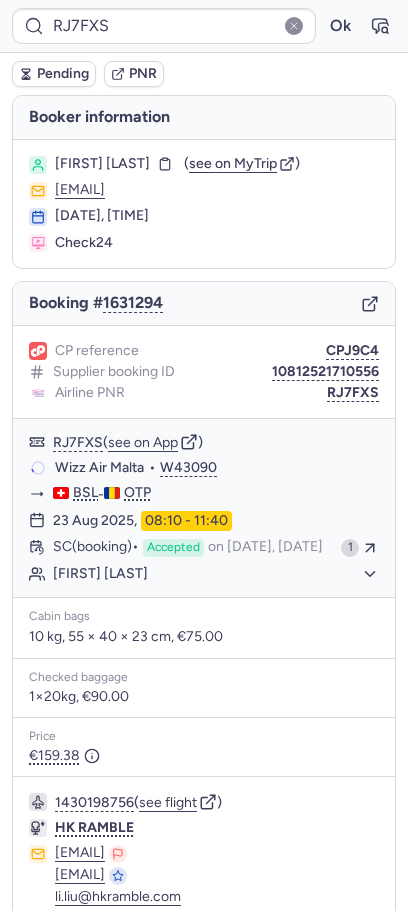 scroll, scrollTop: 0, scrollLeft: 0, axis: both 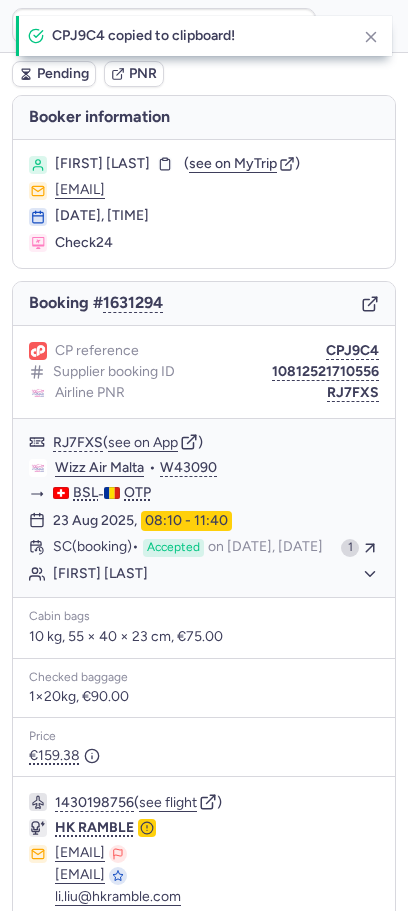 type on "CPJ9C4" 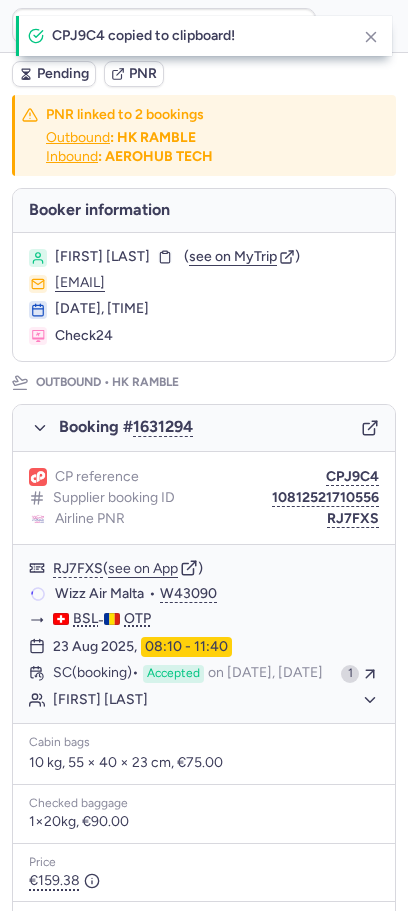click on "CPJ9C4 copied to clipboard!" at bounding box center [204, 36] 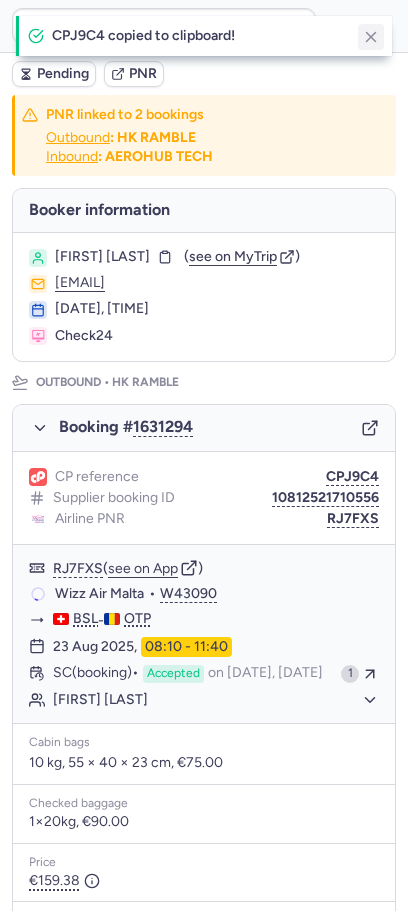 click at bounding box center [371, 37] 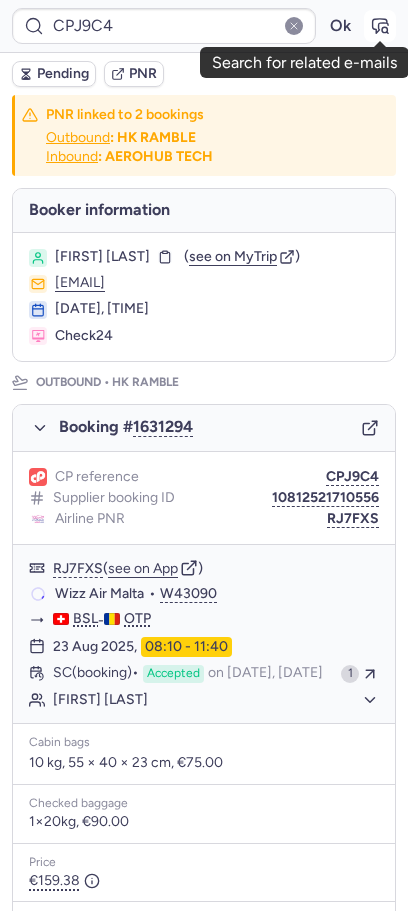 click 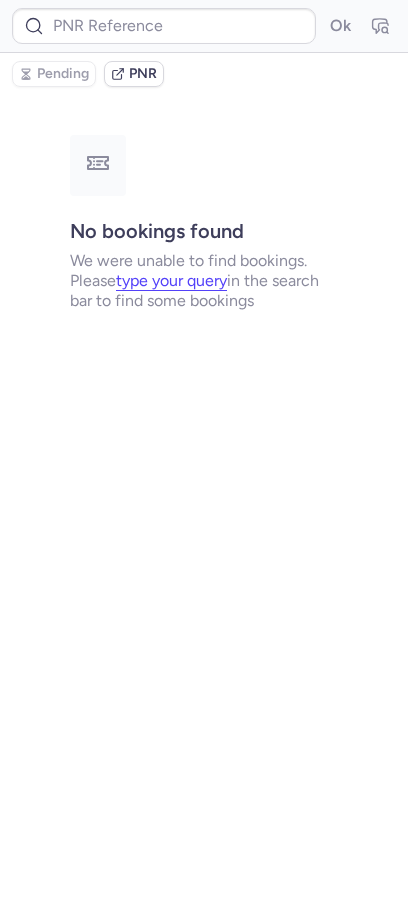 type on "CPB6O8" 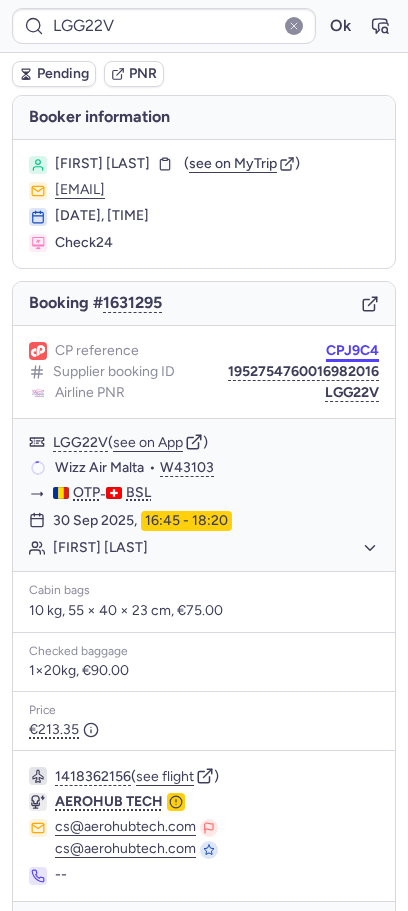 click on "CPJ9C4" at bounding box center (352, 351) 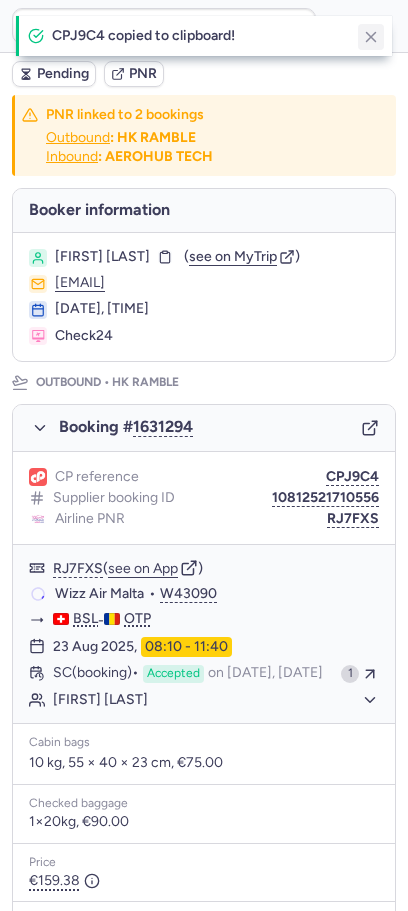 click 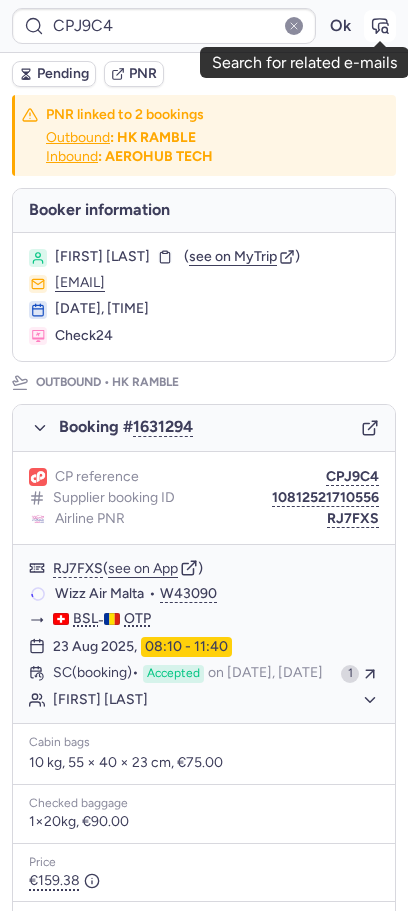 click 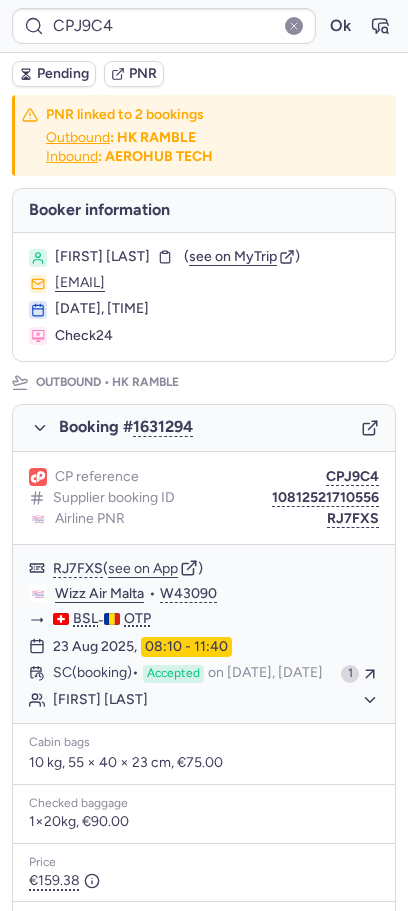 type on "CPXEIU" 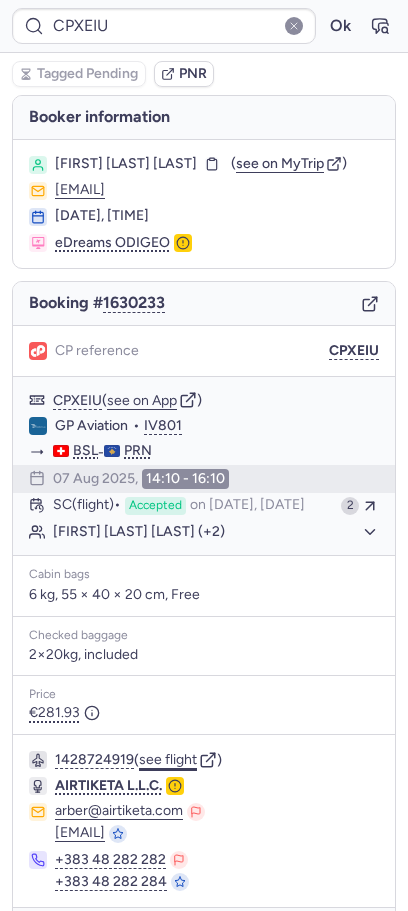 click on "see flight" 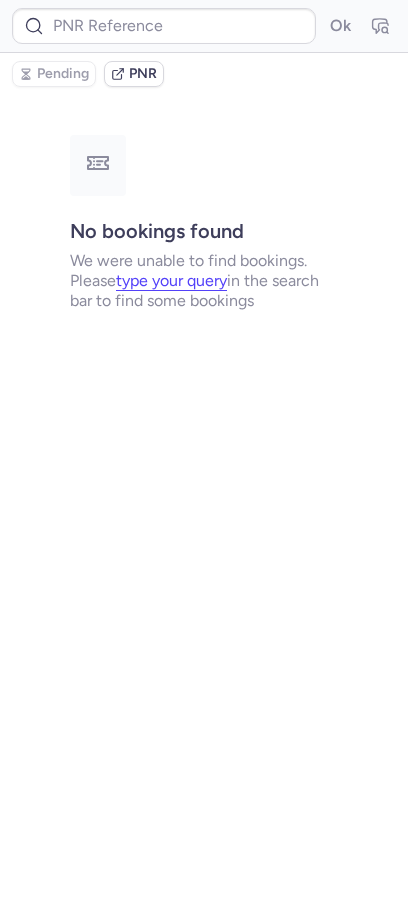 type on "CPJ9C4" 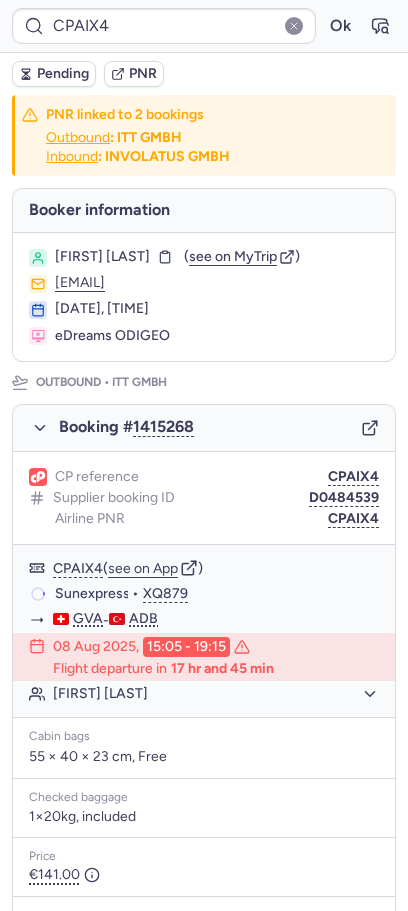 type on "CPSVTT" 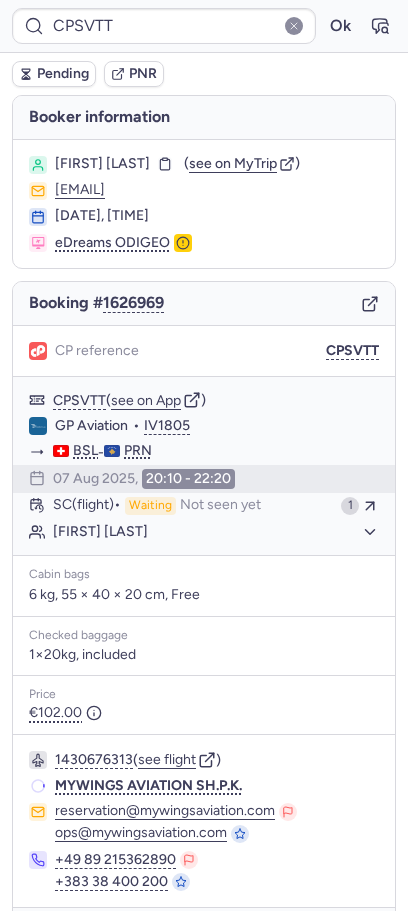 type on "CPAIX4" 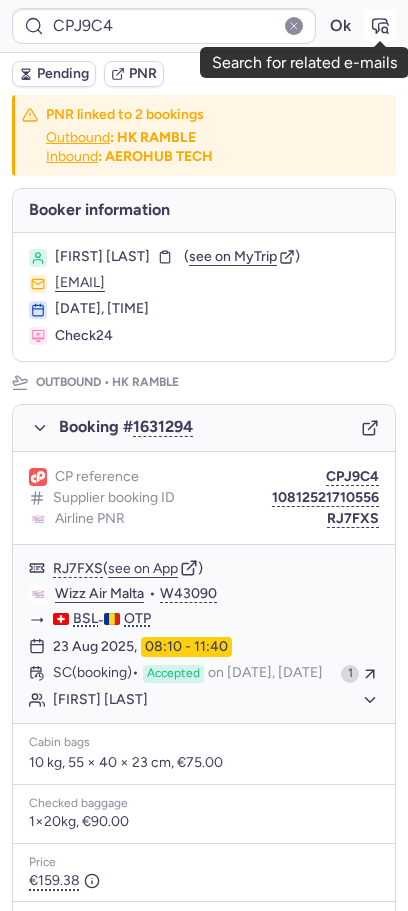 click 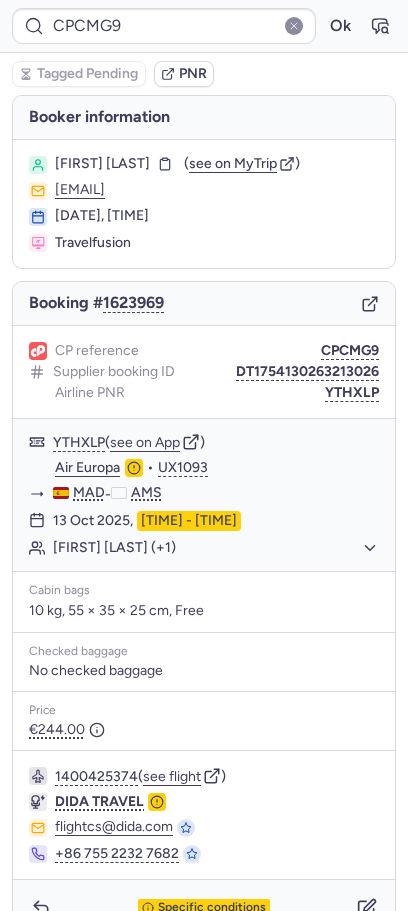 type on "CP9WDF" 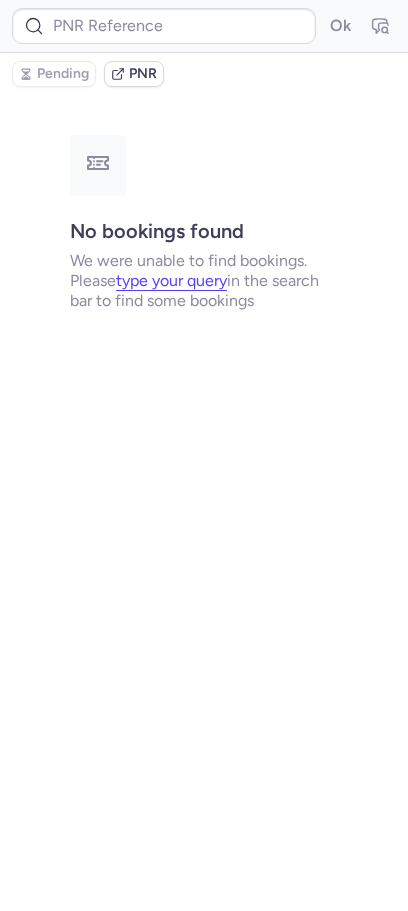 type on "CZ042665" 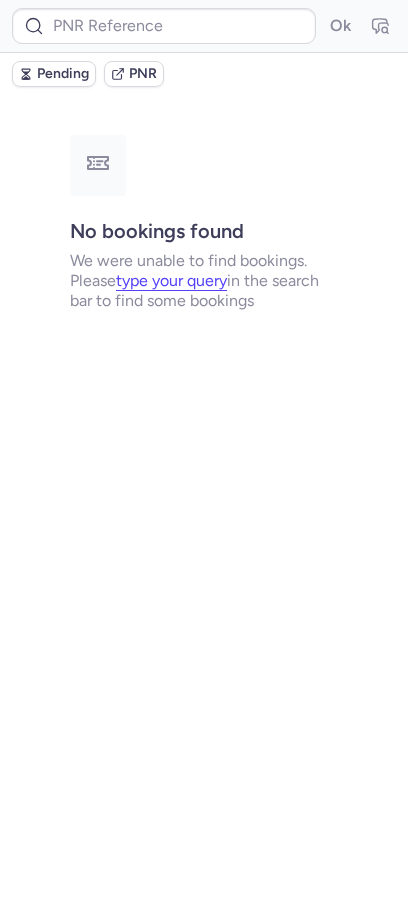 type on "CPVL4K" 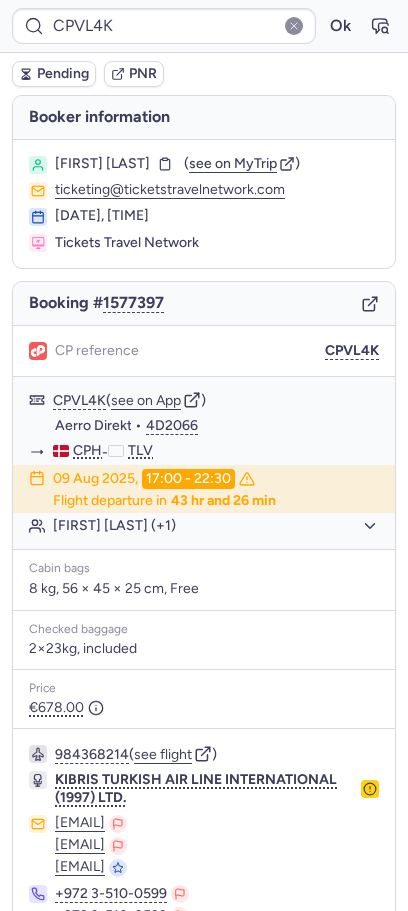 type on "[NUMBER]" 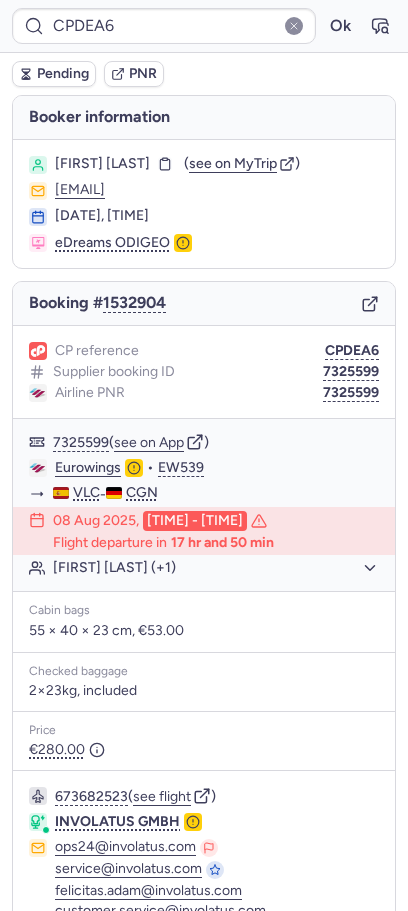 click on "[FIRST] [LAST]" at bounding box center [102, 164] 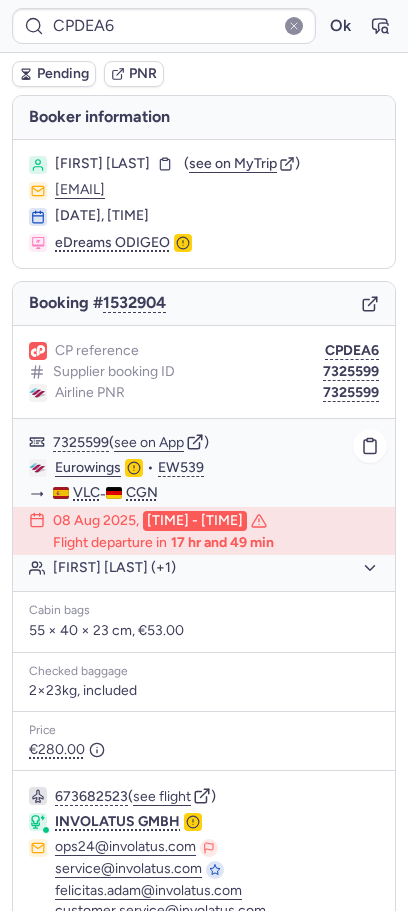 click on "[FIRST] [LAST] (+1)" 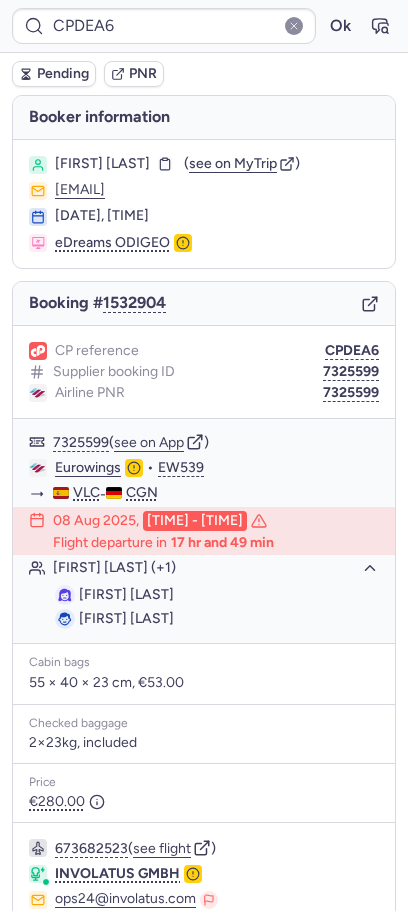 type on "CP7KR8" 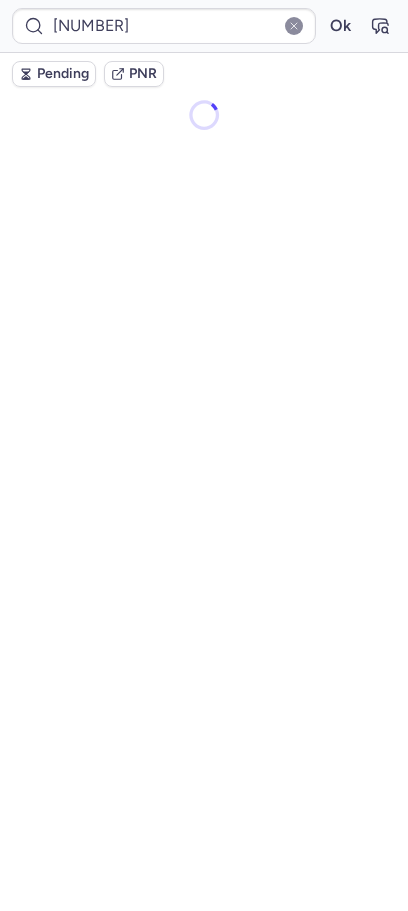 type on "CPVL4K" 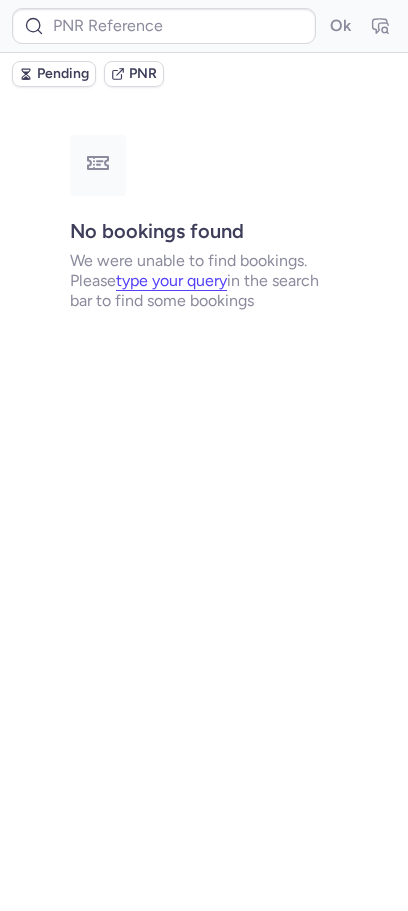 type on "CZ042665" 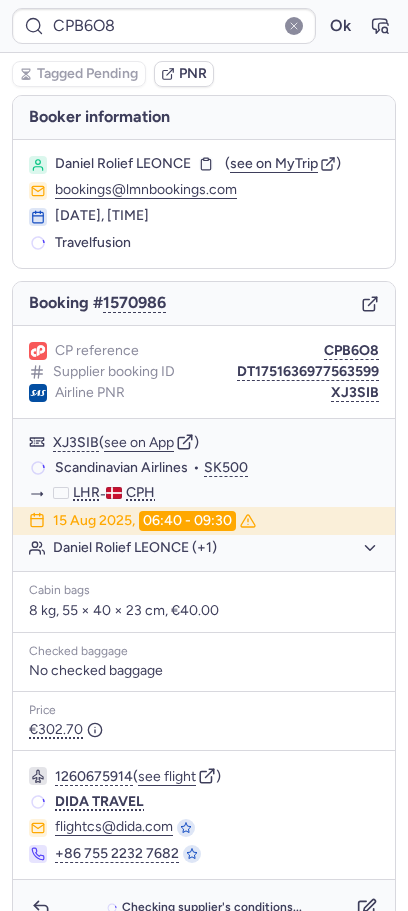 type on "CPCMG9" 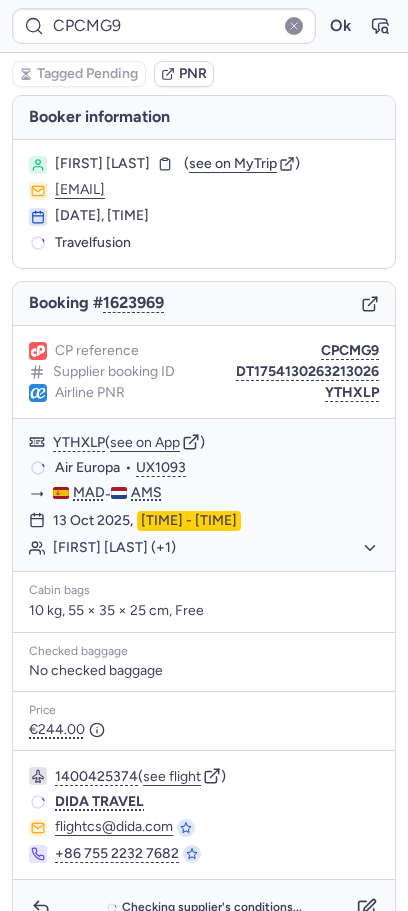 type on "CP26GK" 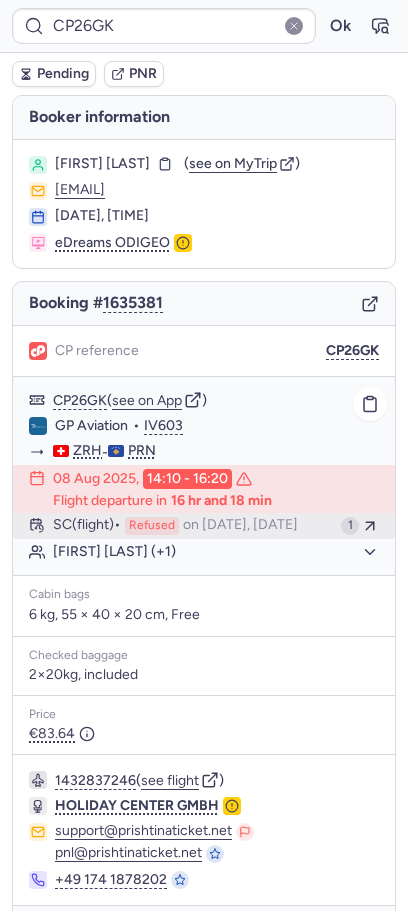 scroll, scrollTop: 64, scrollLeft: 0, axis: vertical 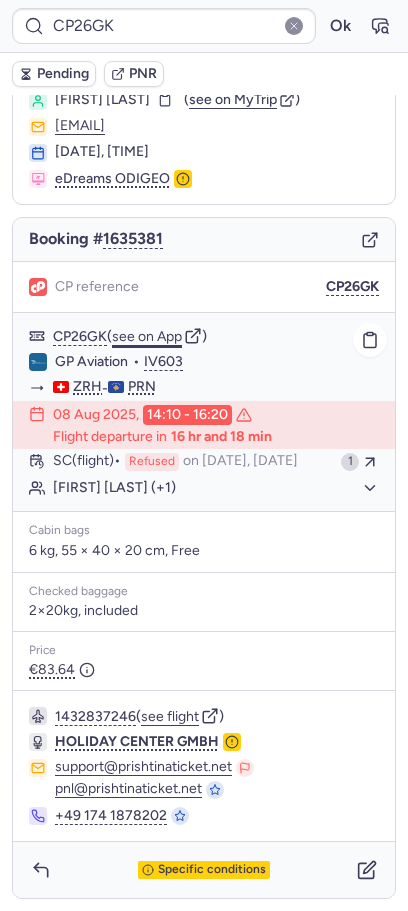 click on "see on App" 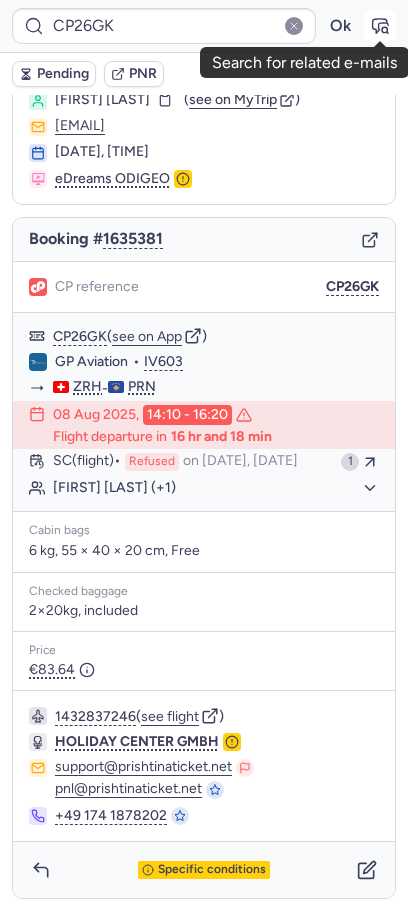 click at bounding box center [380, 26] 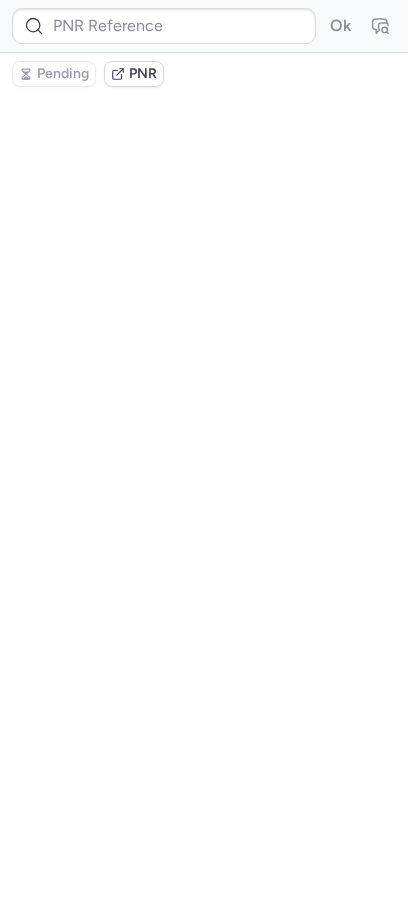 scroll, scrollTop: 0, scrollLeft: 0, axis: both 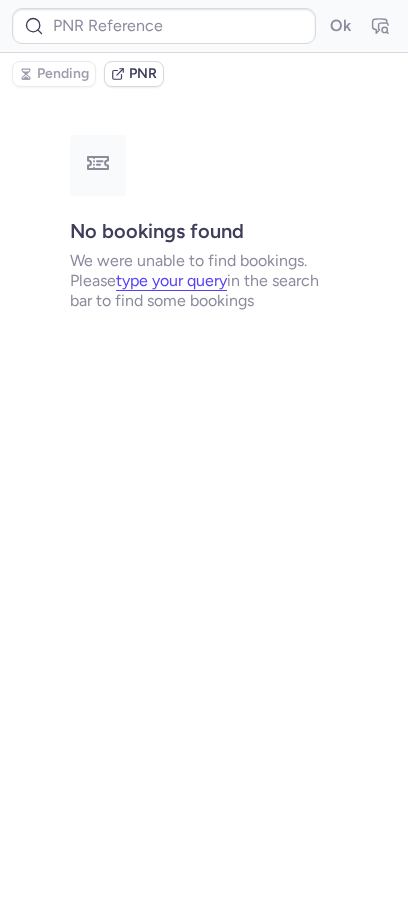 type on "CP26GK" 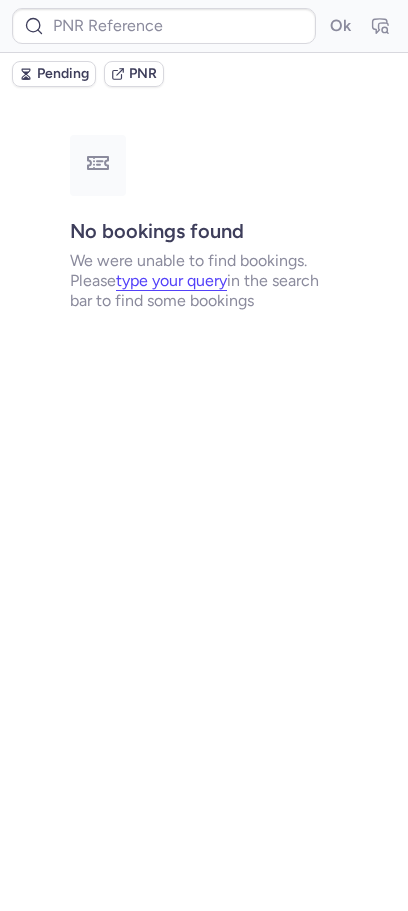 type on "DT1753985967766433" 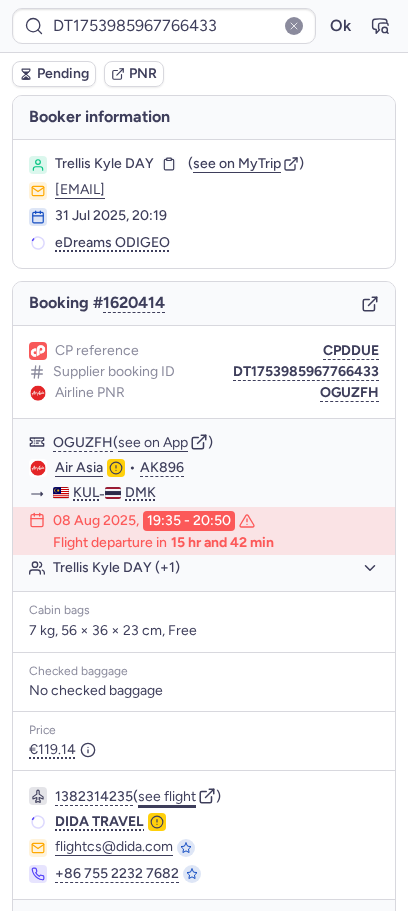 click on "see flight" 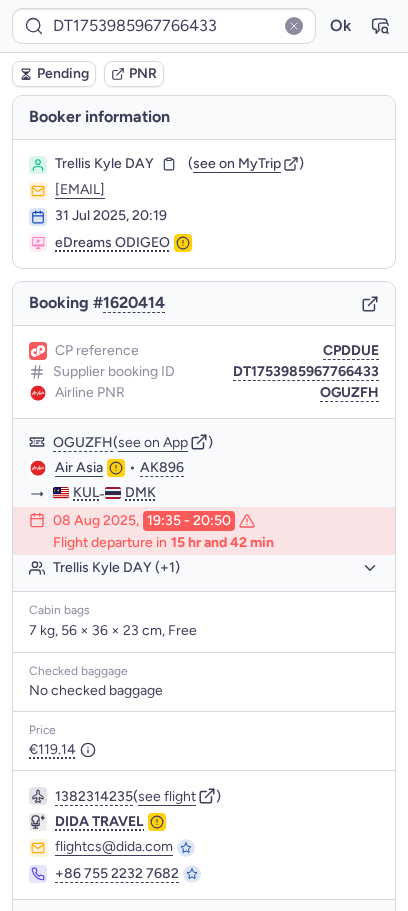 type 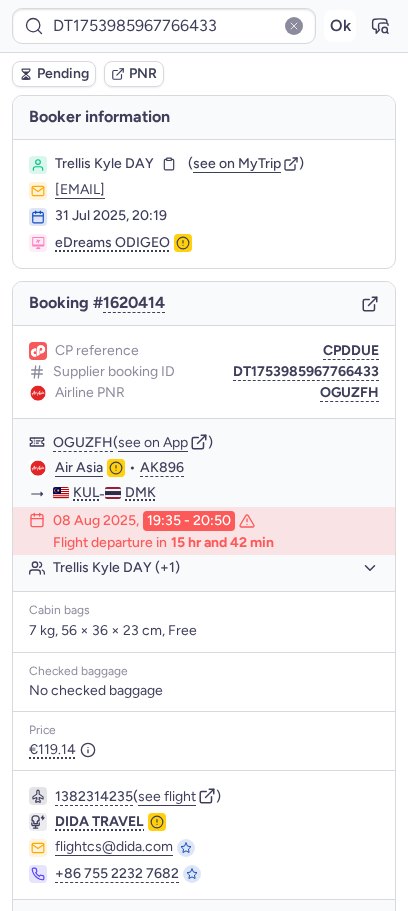 click on "Ok" at bounding box center (340, 26) 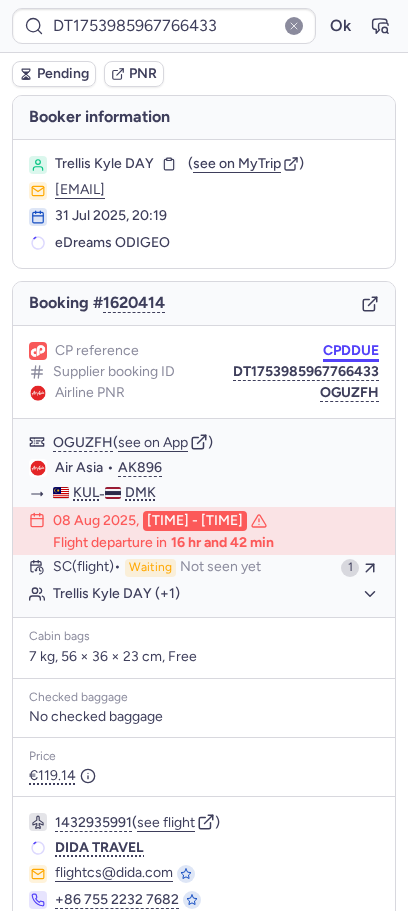 click on "CPDDUE" at bounding box center [351, 351] 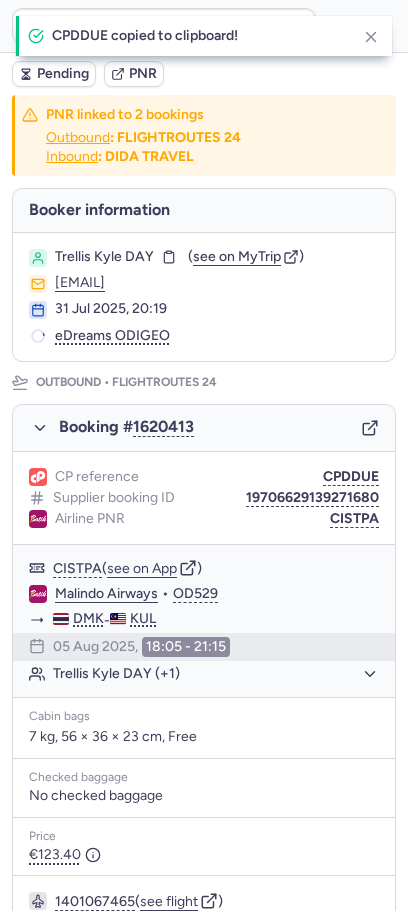 type on "CPDSDA" 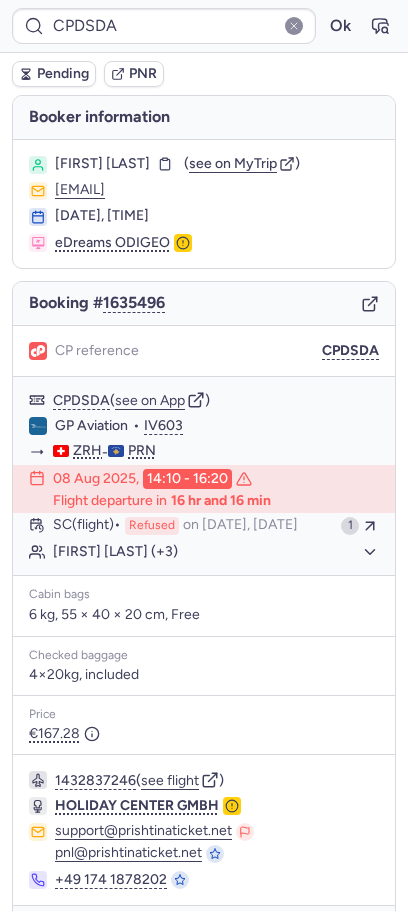 scroll, scrollTop: 64, scrollLeft: 0, axis: vertical 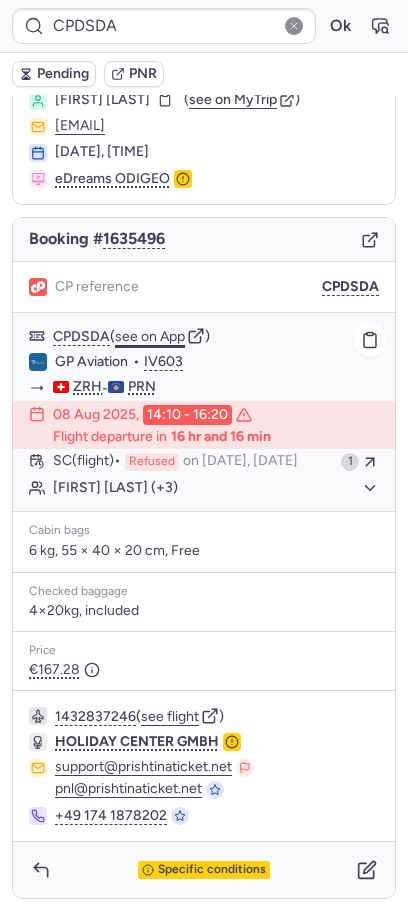 click on "see on App" 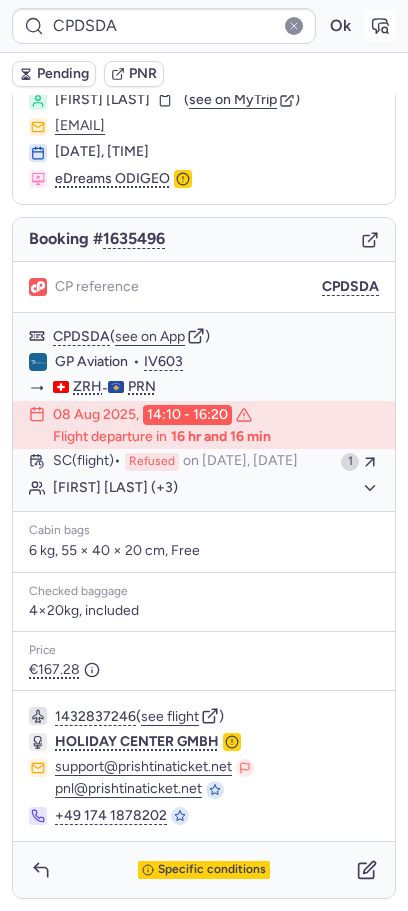 click 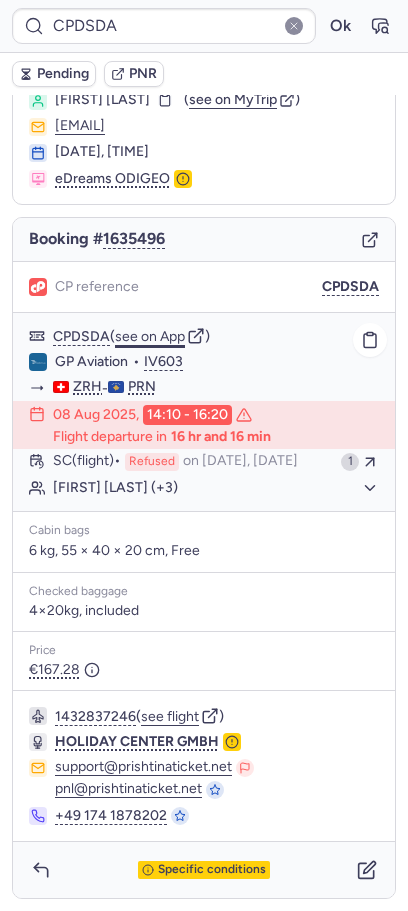 click on "see on App" 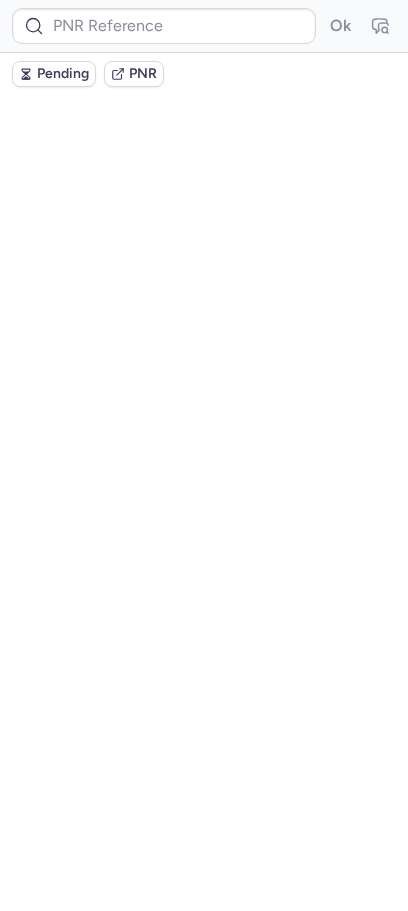 scroll, scrollTop: 0, scrollLeft: 0, axis: both 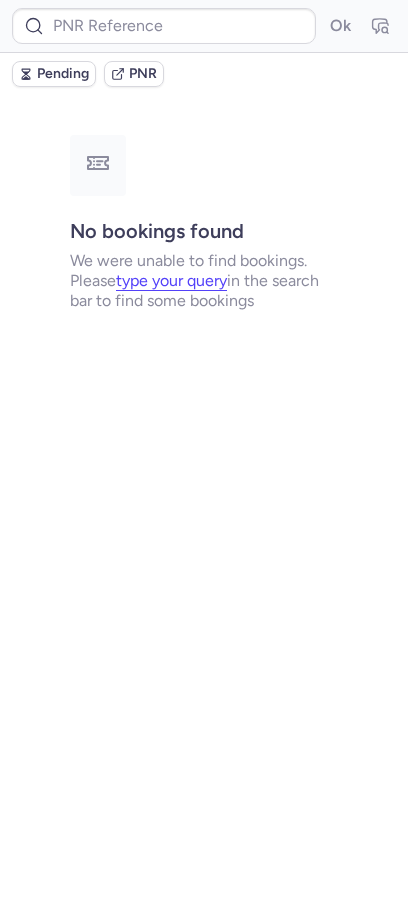 type on "CPNIX5" 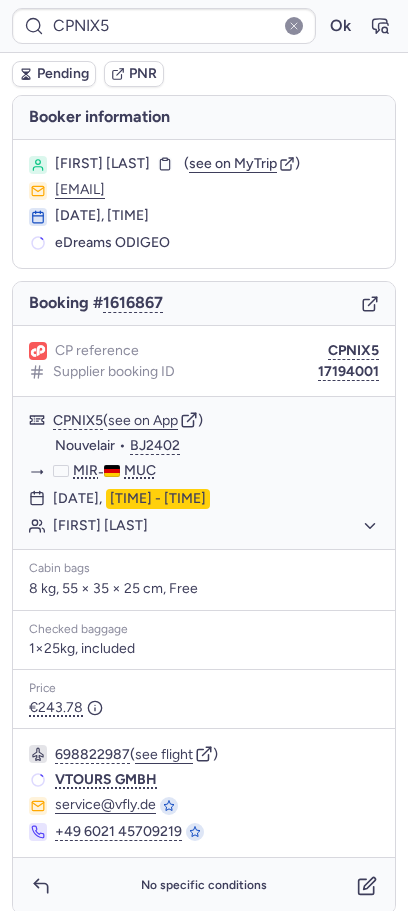 scroll, scrollTop: 16, scrollLeft: 0, axis: vertical 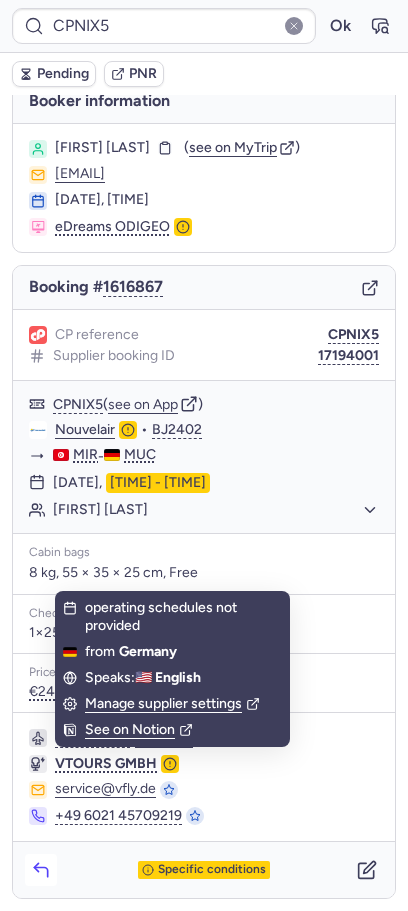 click 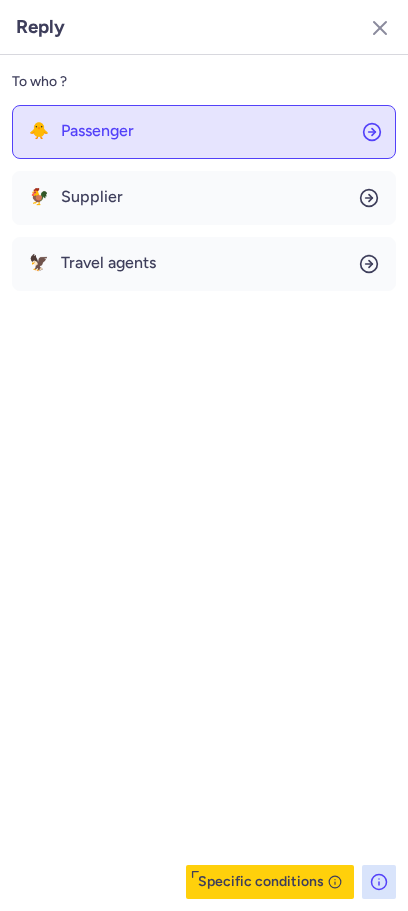 click on "🐥 Passenger" 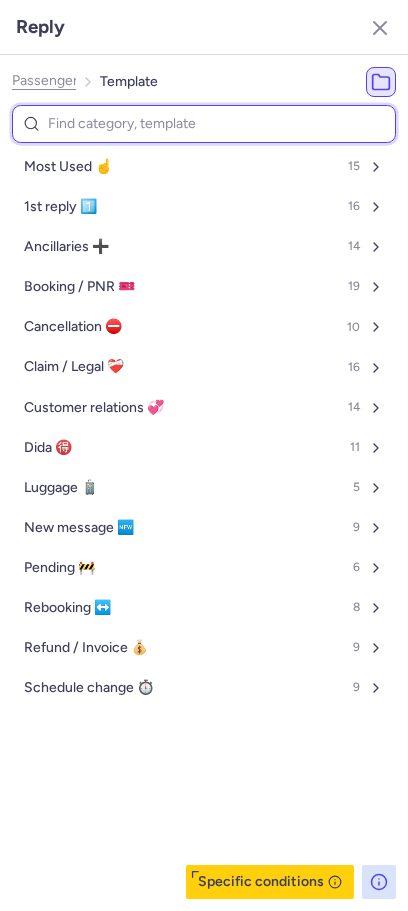 click at bounding box center [204, 124] 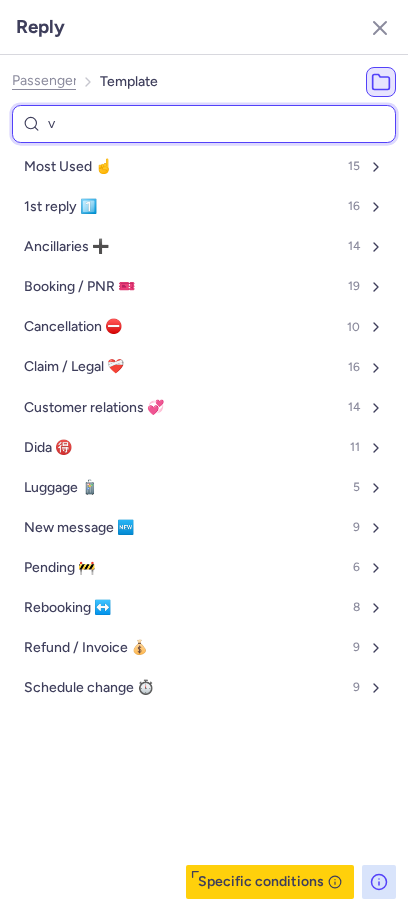type on "vi" 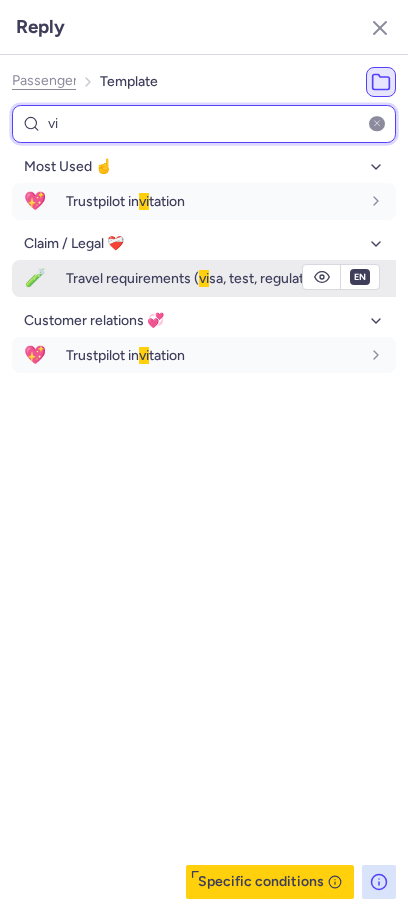 type on "vi" 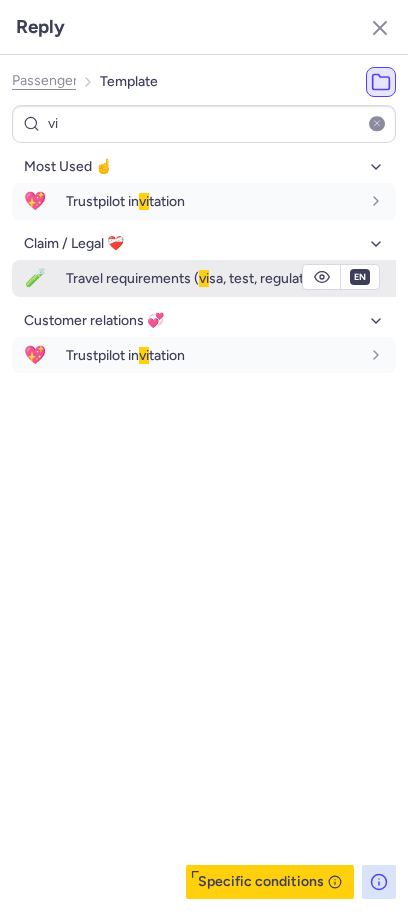 click on "Travel requirements ( vi sa, test, regulations)" at bounding box center [200, 278] 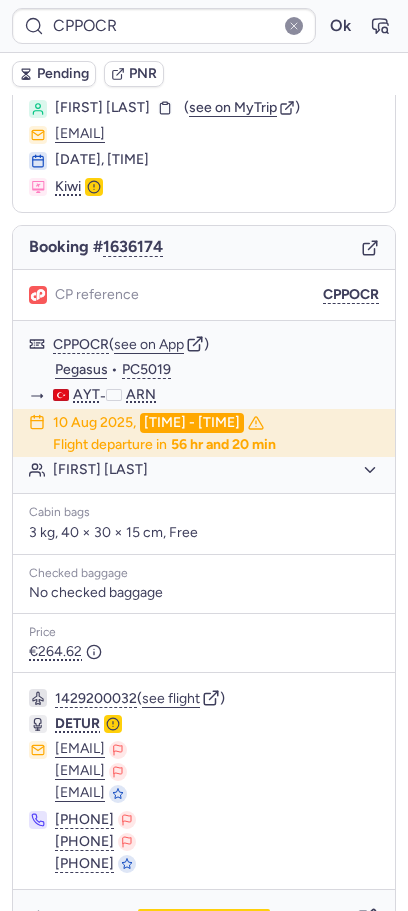 scroll, scrollTop: 104, scrollLeft: 0, axis: vertical 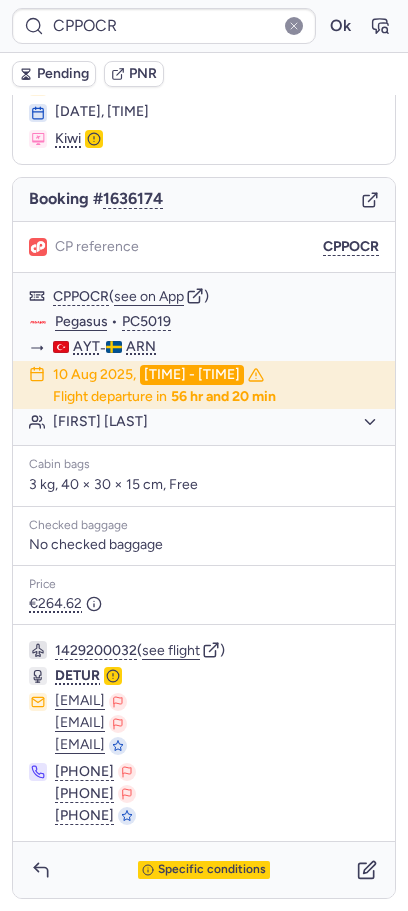 click on "Specific conditions" at bounding box center (204, 870) 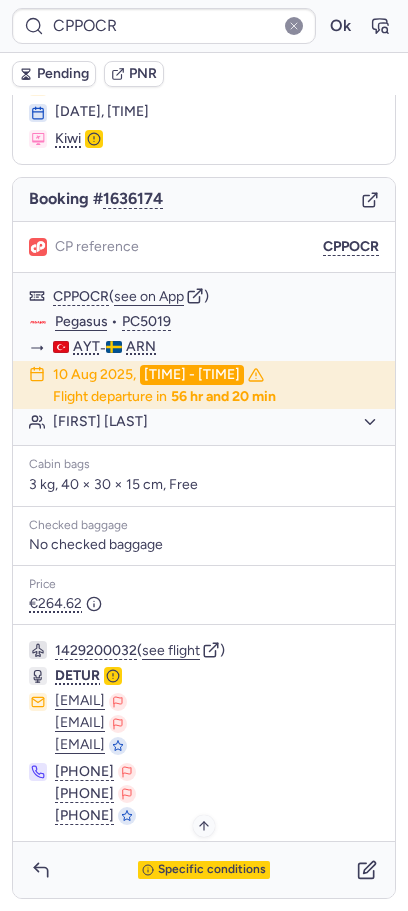 click on "Specific conditions" at bounding box center (204, 870) 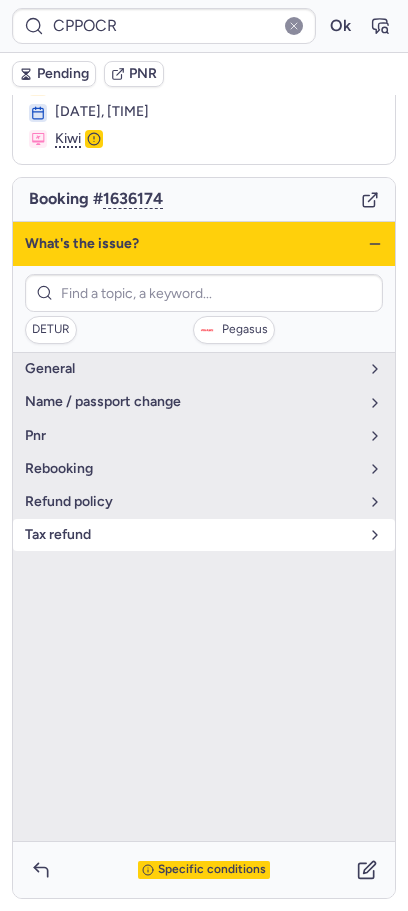 click on "tax refund" at bounding box center (204, 535) 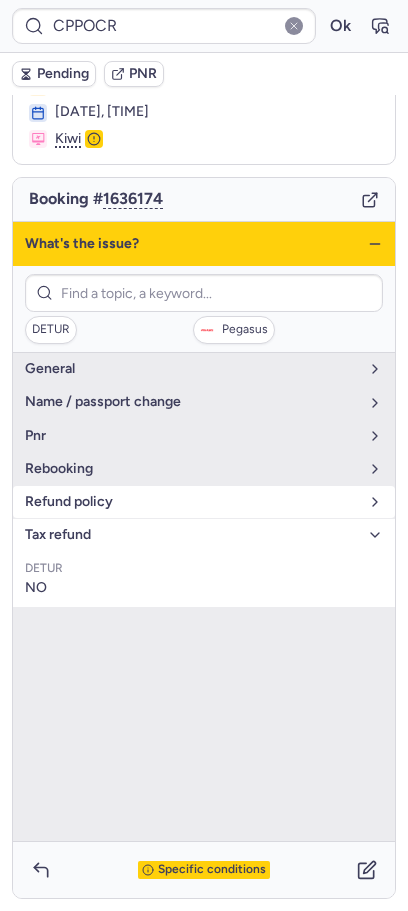 click on "refund policy" at bounding box center (192, 502) 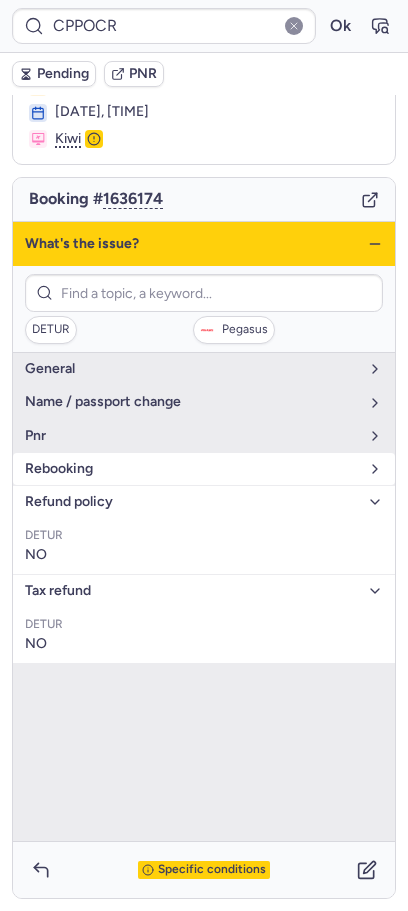 click on "rebooking" at bounding box center (192, 469) 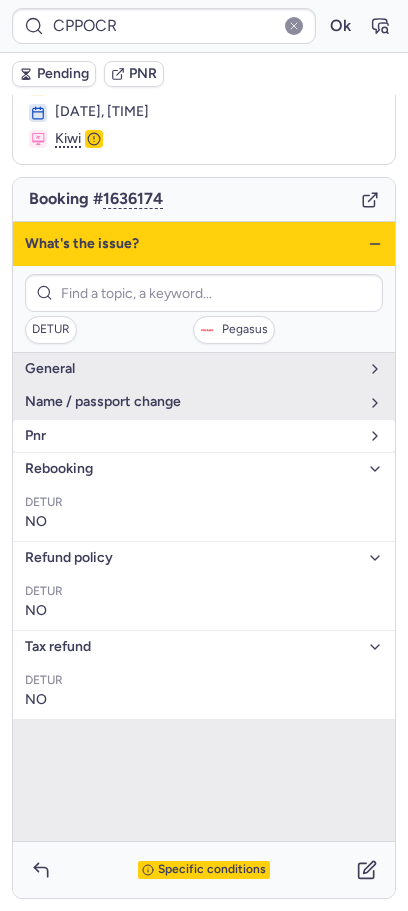 click on "pnr" at bounding box center [192, 436] 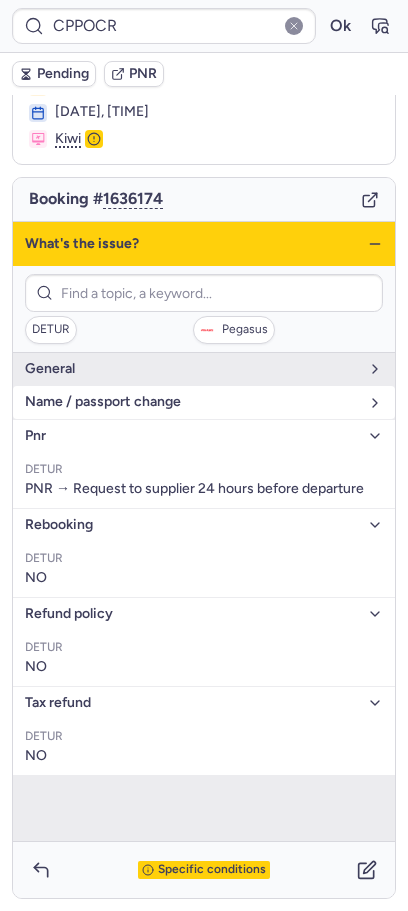 click on "name / passport change" at bounding box center [192, 402] 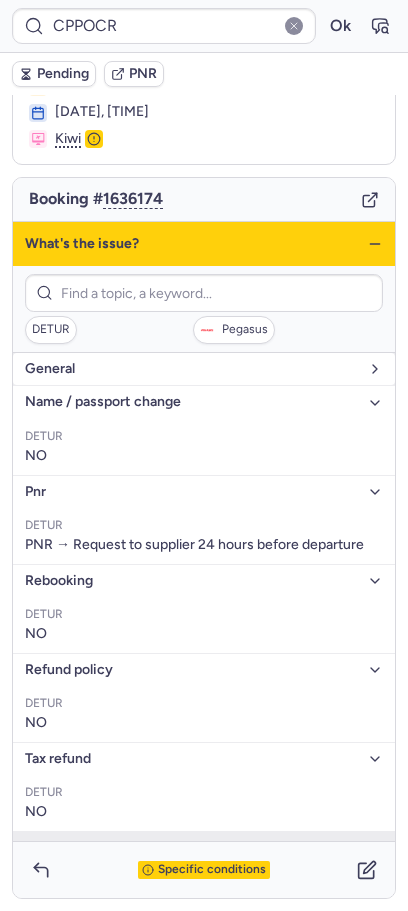 click on "general" at bounding box center [204, 369] 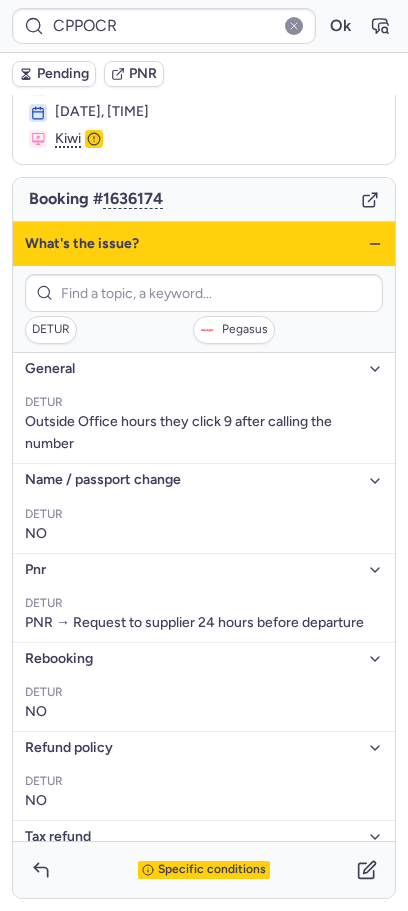 scroll, scrollTop: 1, scrollLeft: 0, axis: vertical 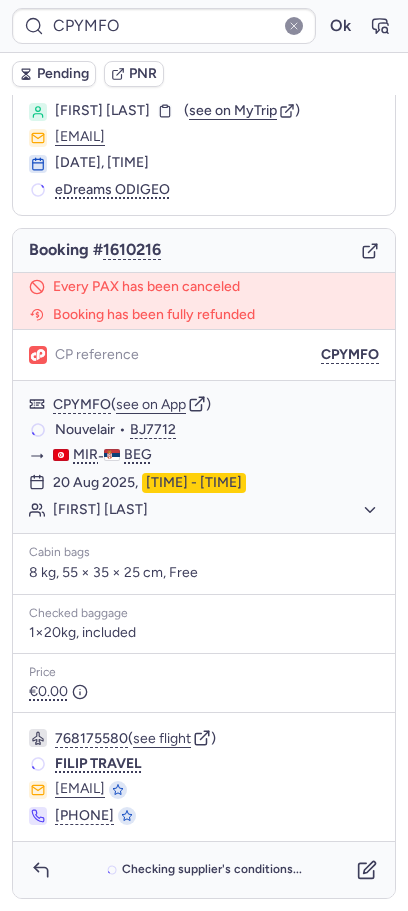 type on "CPCZHV" 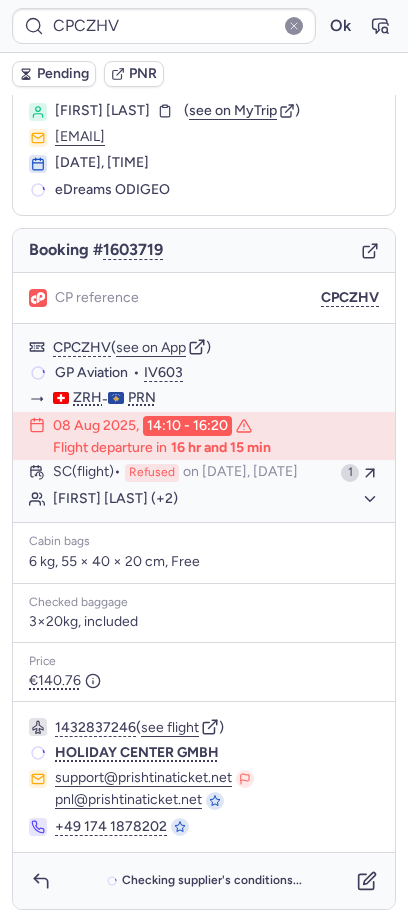 scroll, scrollTop: 53, scrollLeft: 0, axis: vertical 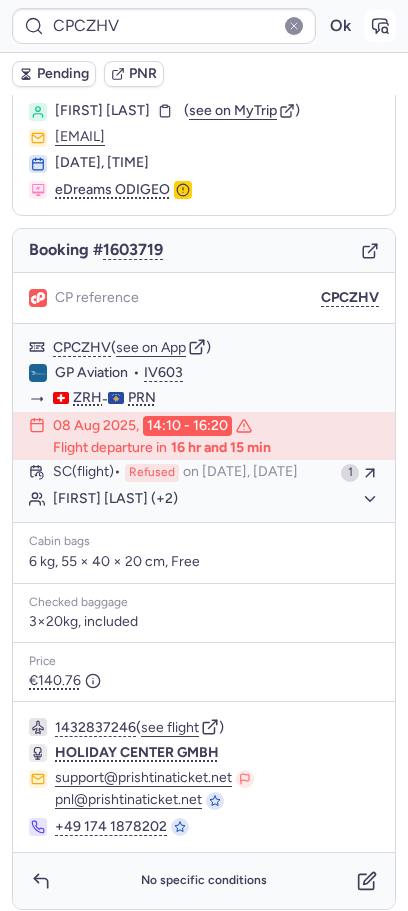 click 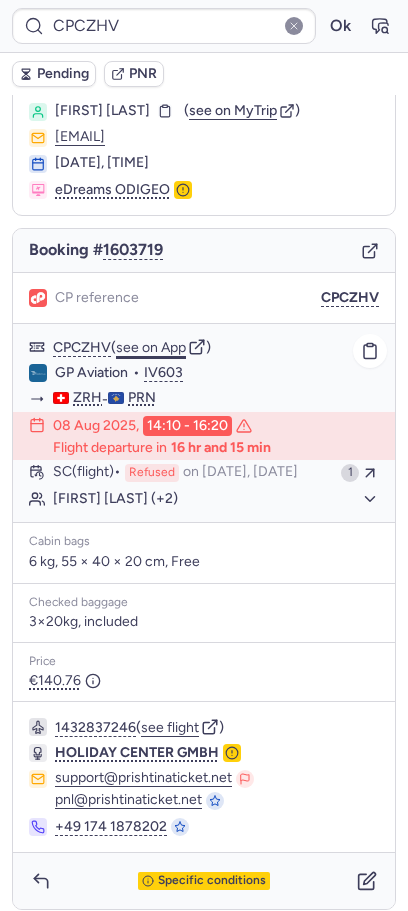 click on "see on App" 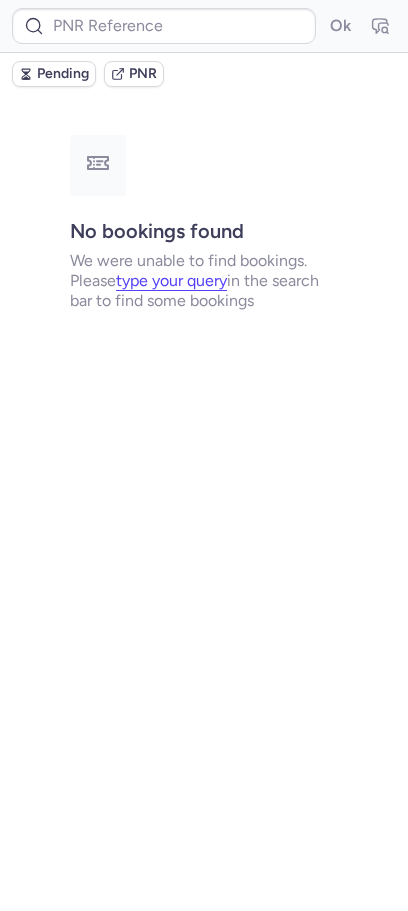 scroll, scrollTop: 0, scrollLeft: 0, axis: both 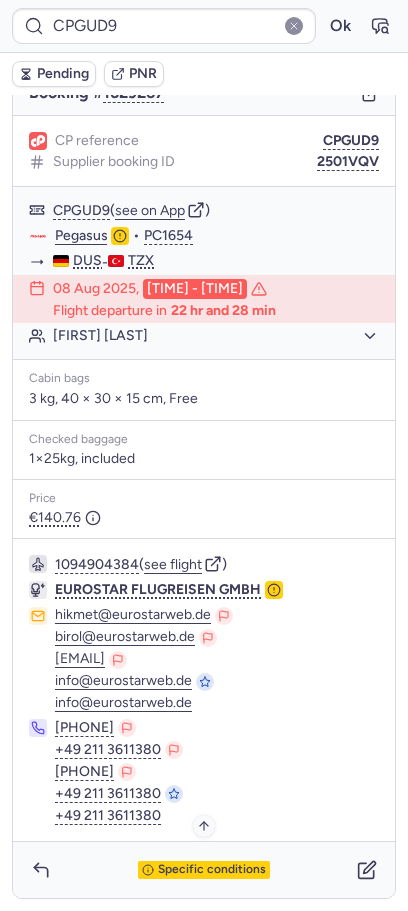 click on "Specific conditions" at bounding box center [212, 870] 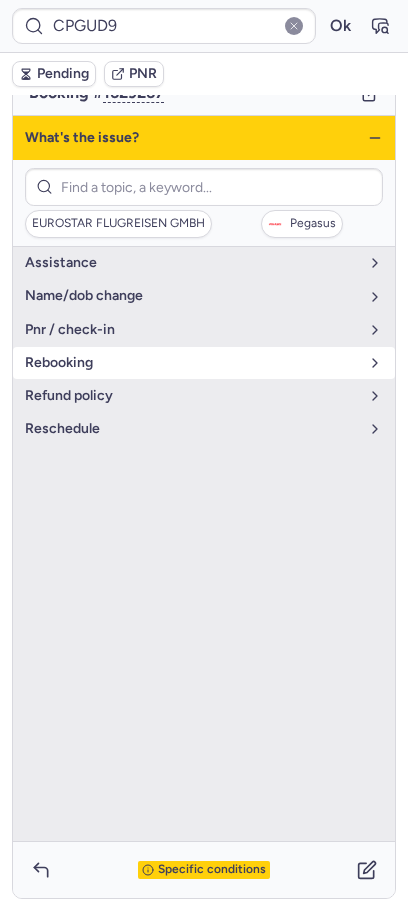 click on "rebooking" at bounding box center (204, 363) 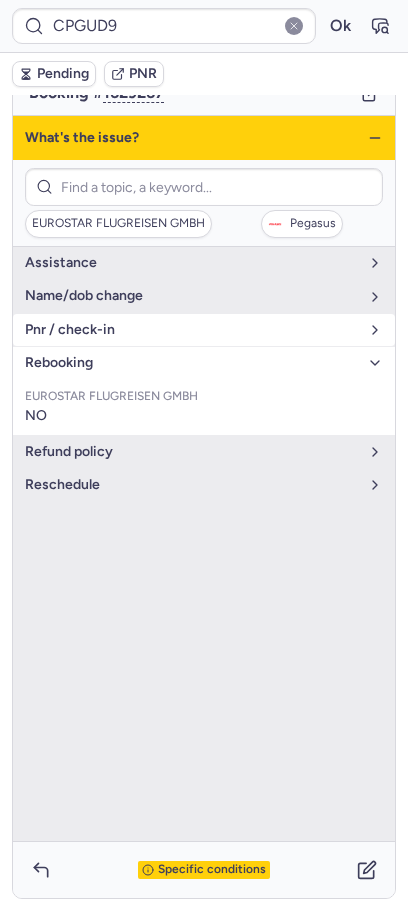 click on "pnr / check-in" at bounding box center [192, 330] 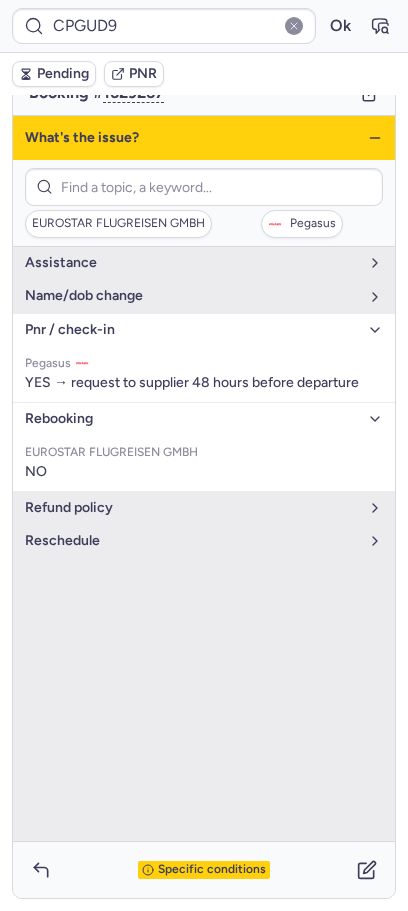 click 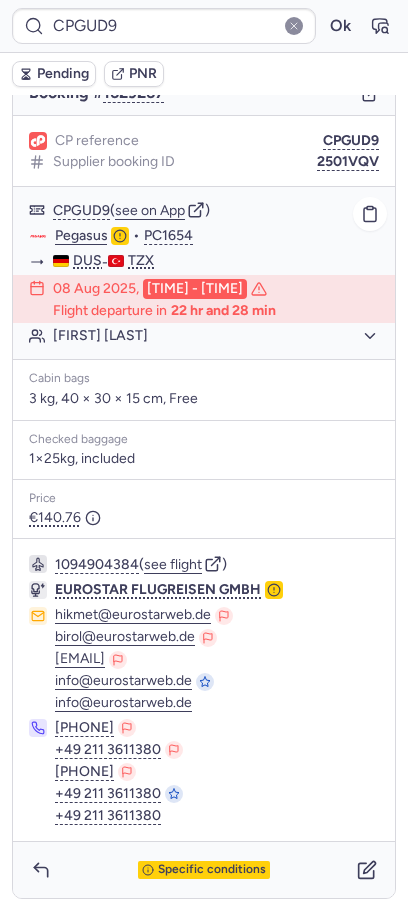 scroll, scrollTop: 0, scrollLeft: 0, axis: both 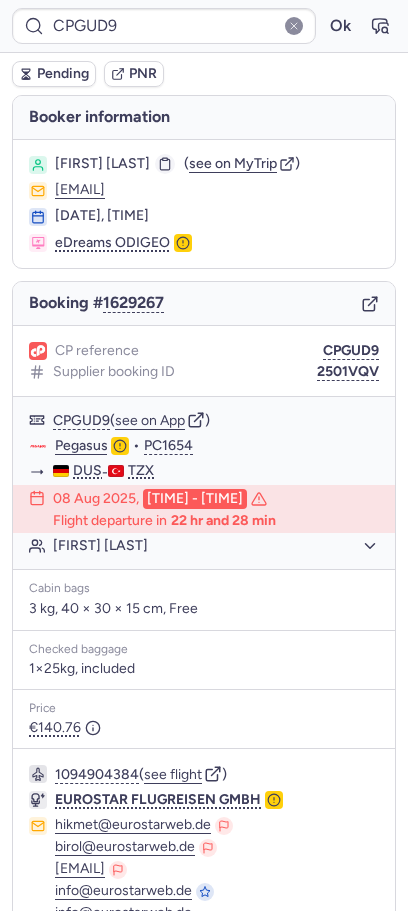 click 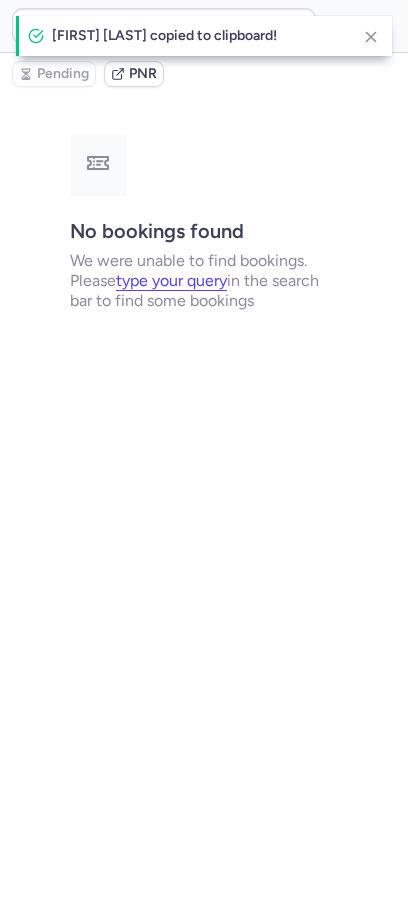 type on "CPGUD9" 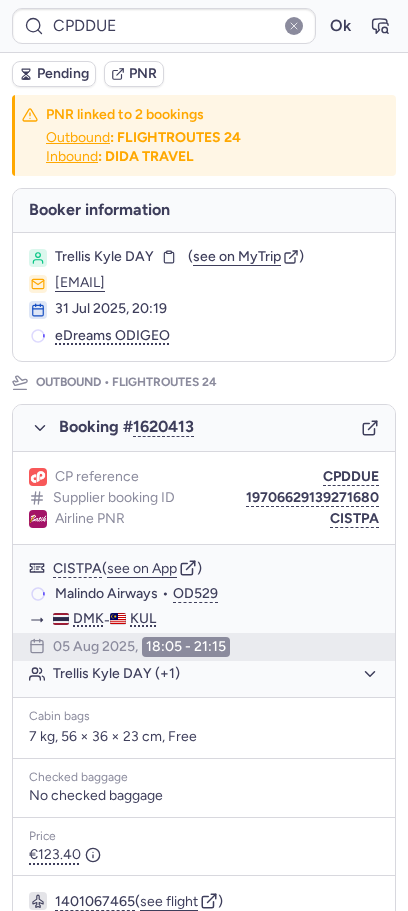 scroll, scrollTop: 994, scrollLeft: 0, axis: vertical 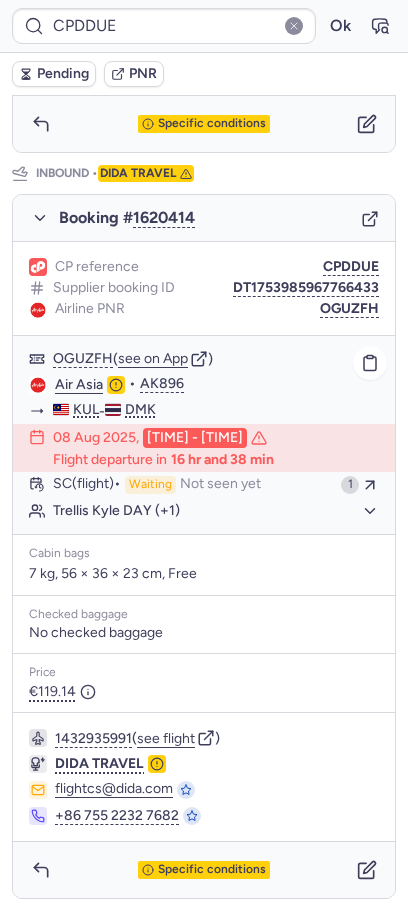 type on "CP26GK" 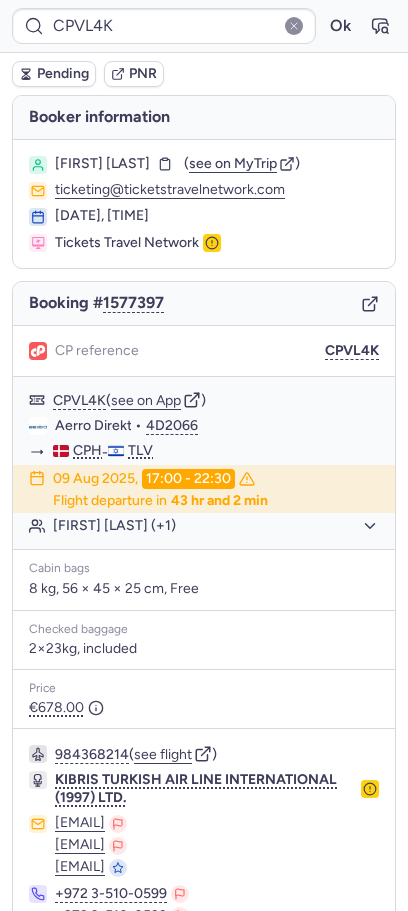 scroll, scrollTop: 122, scrollLeft: 0, axis: vertical 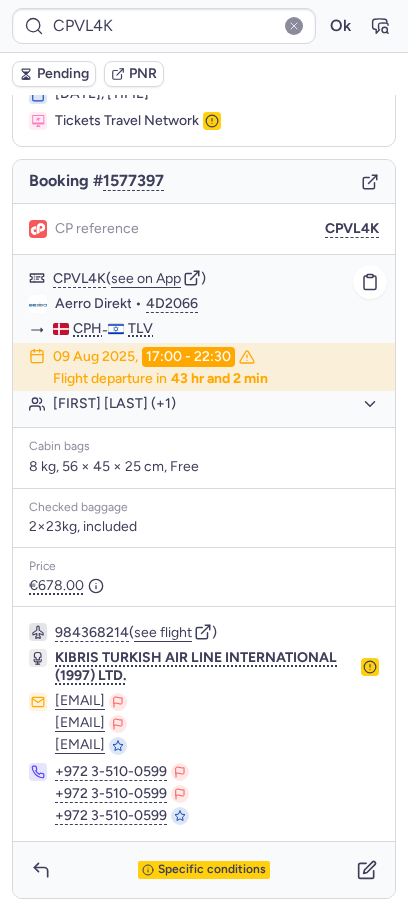 click on "Aerro Direkt" 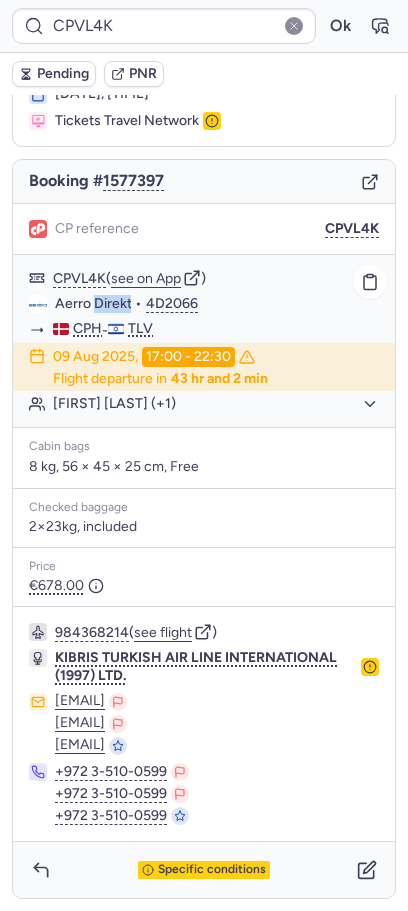 click on "Aerro Direkt" 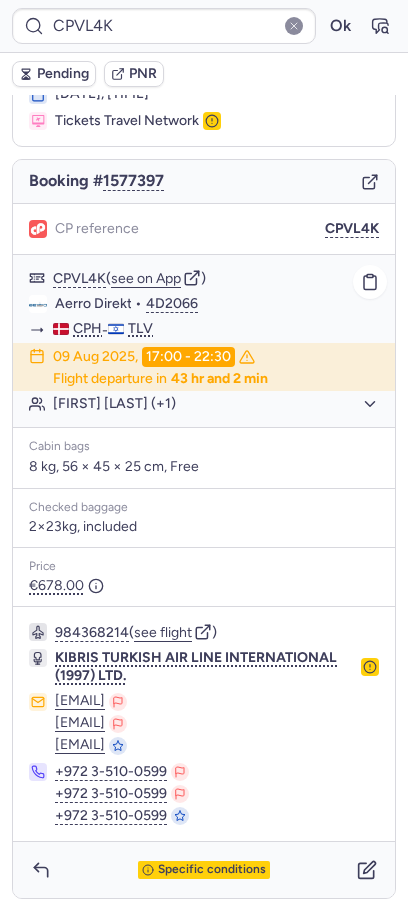 click on "Aerro Direkt" 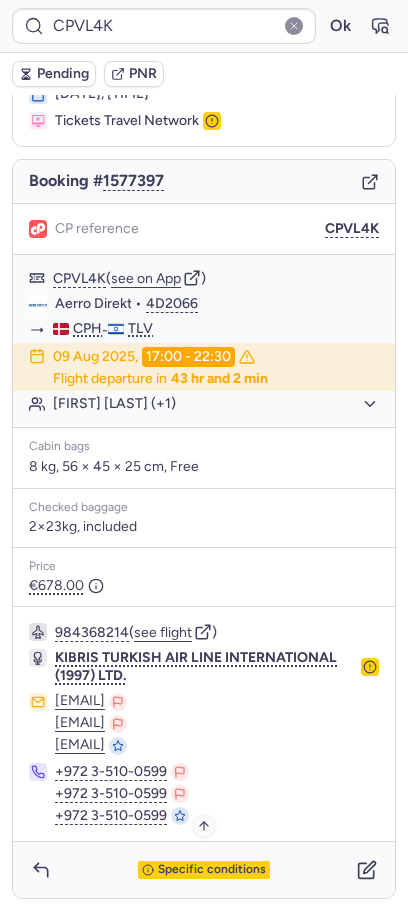 click on "Specific conditions" at bounding box center [212, 870] 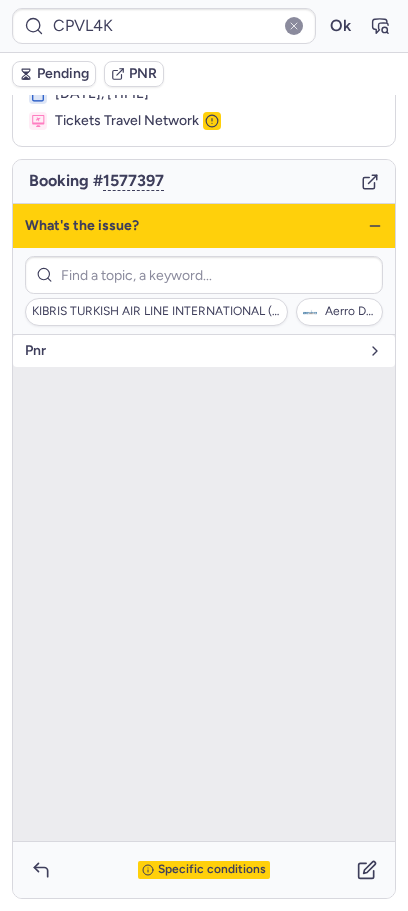 click on "pnr" at bounding box center (204, 351) 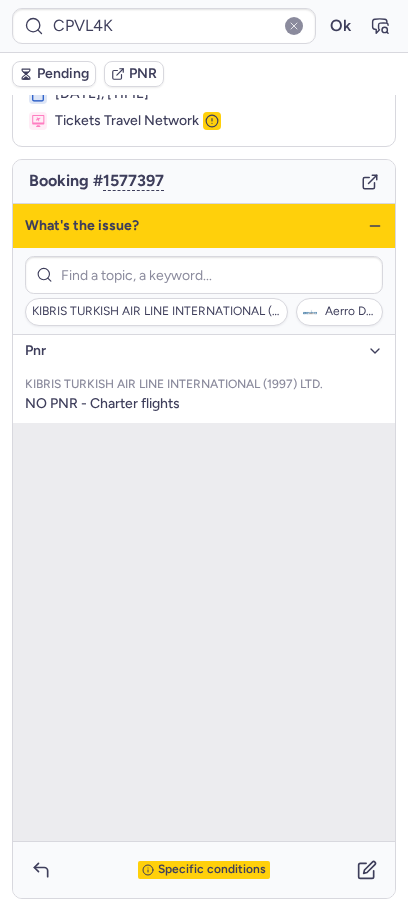 type on "[NUMBER]" 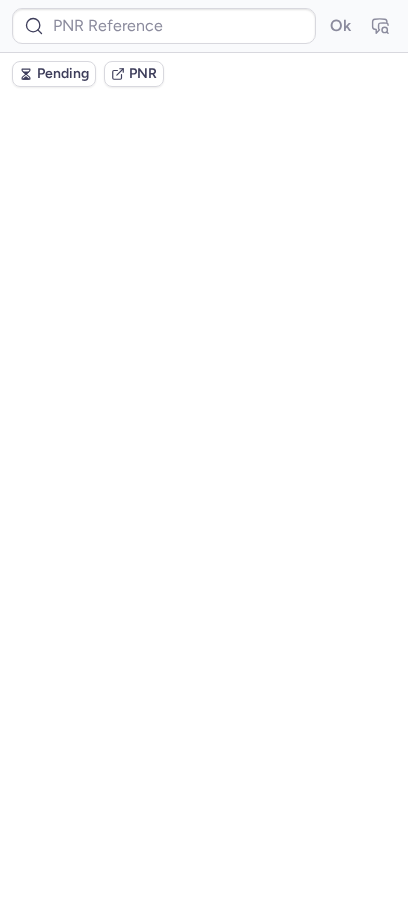 scroll, scrollTop: 0, scrollLeft: 0, axis: both 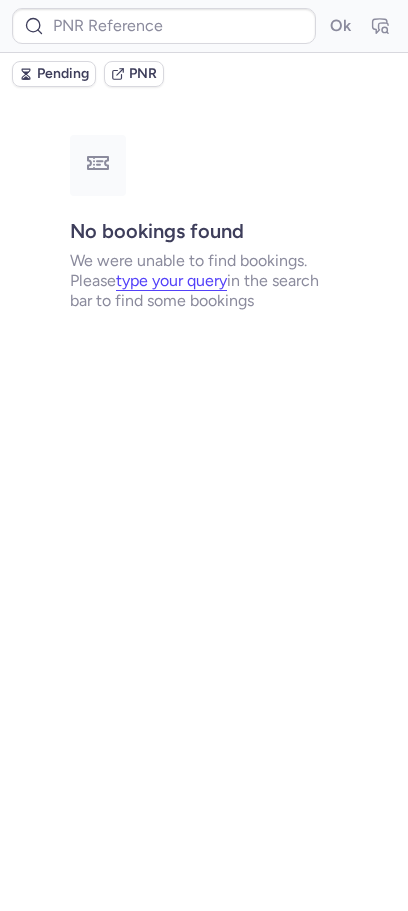 type on "CZ042665" 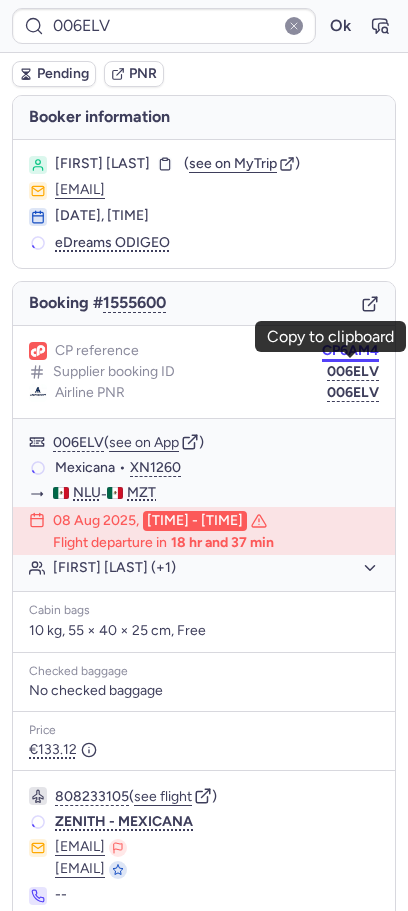 click on "CP6AM4" at bounding box center (350, 351) 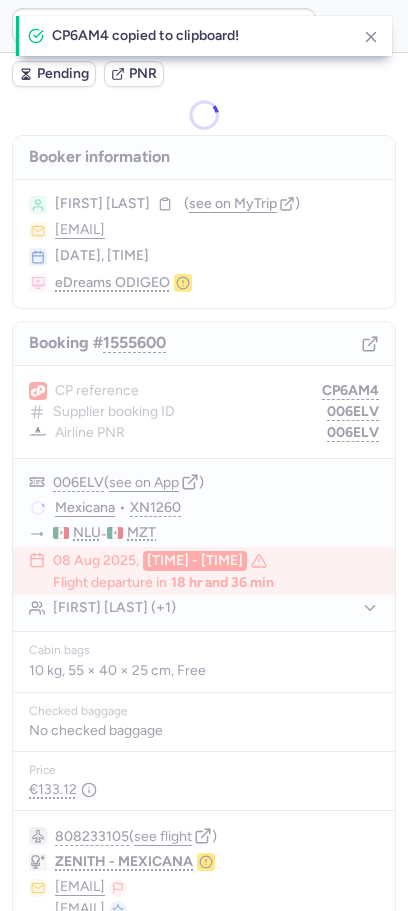 type on "CPLM69" 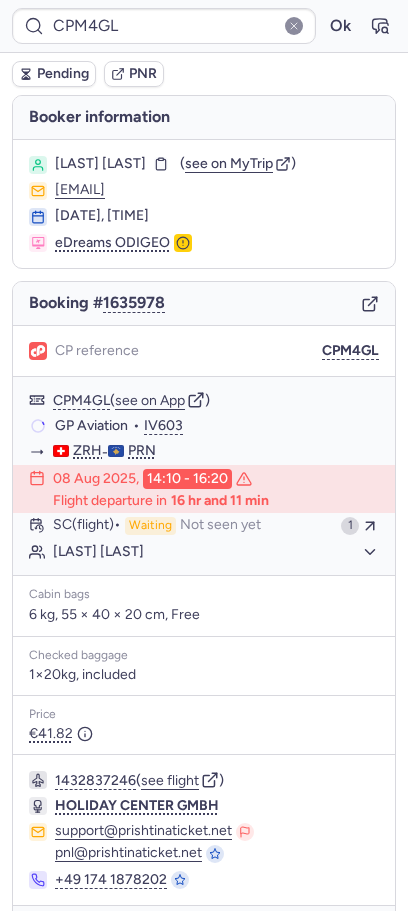 scroll, scrollTop: 64, scrollLeft: 0, axis: vertical 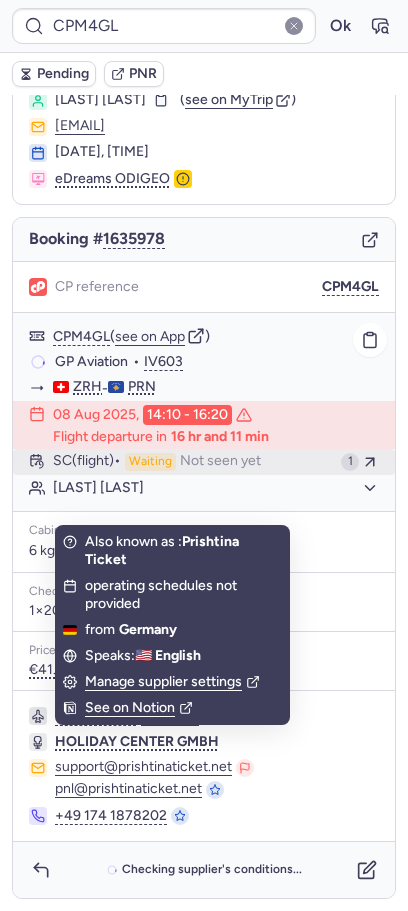 click on "Waiting" at bounding box center [150, 462] 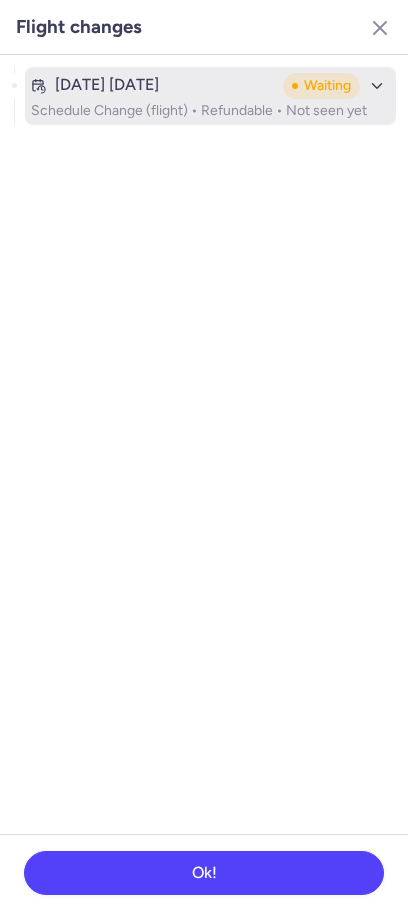 click on "Schedule Change (flight) • Refundable • Not seen yet" at bounding box center (210, 111) 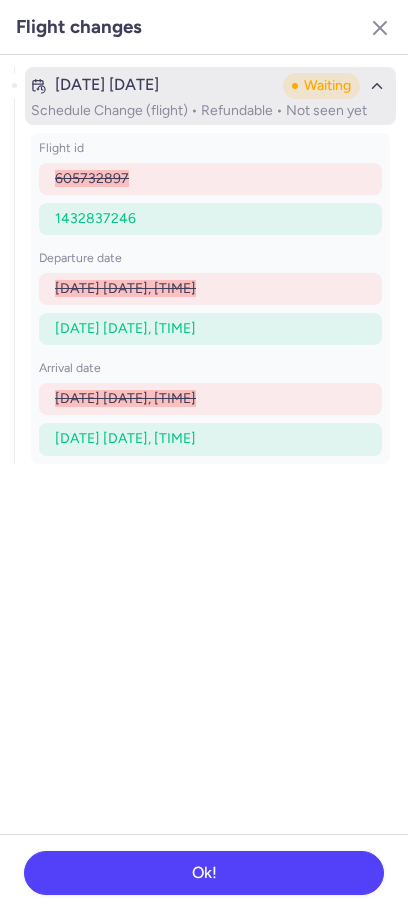 click on "Schedule Change (flight) • Refundable • Not seen yet" at bounding box center [210, 111] 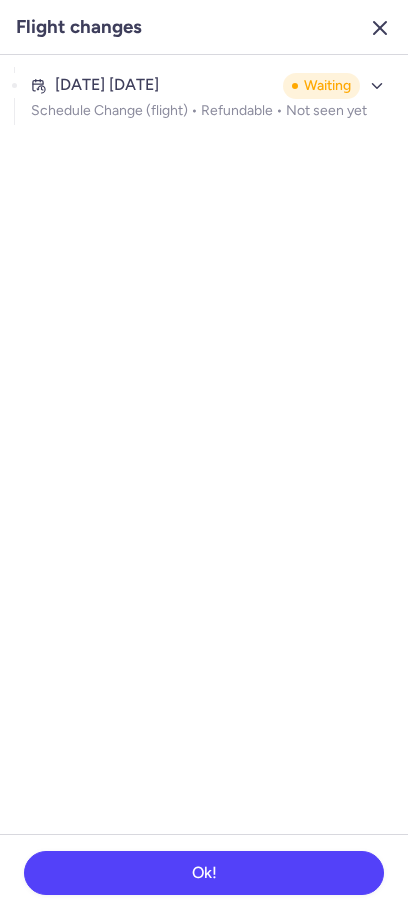 click 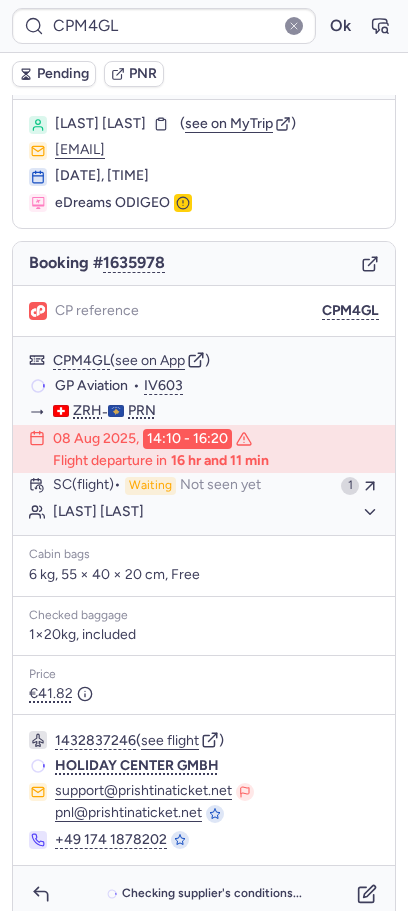 scroll, scrollTop: 64, scrollLeft: 0, axis: vertical 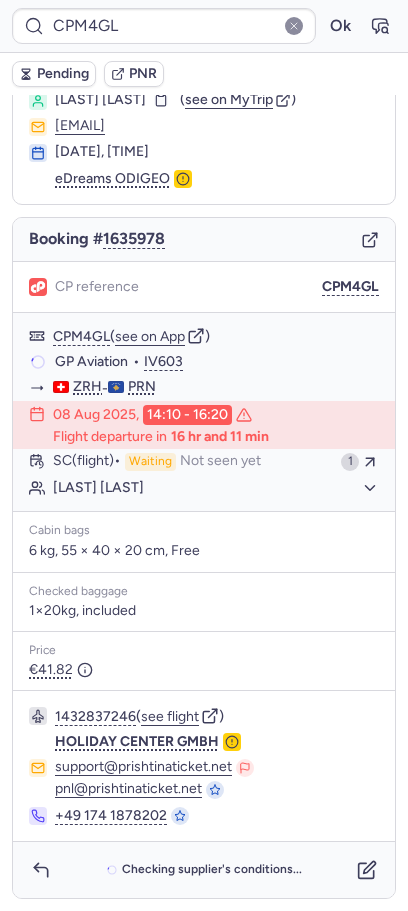 type on "CPPOVO" 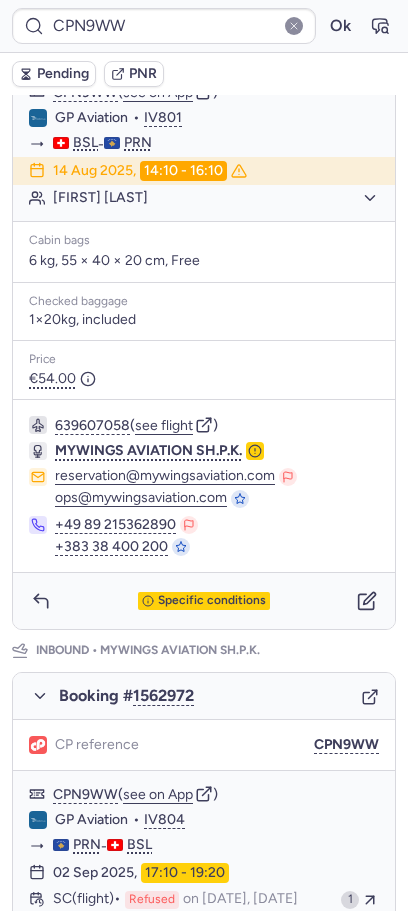 scroll, scrollTop: 0, scrollLeft: 0, axis: both 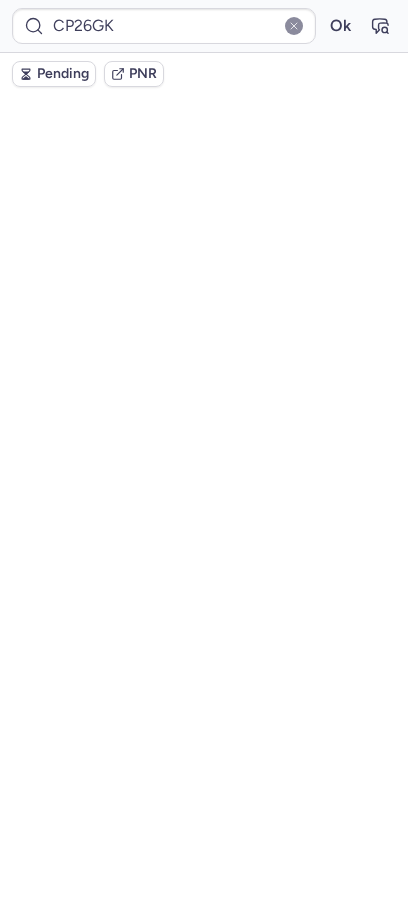 type on "CPCZHV" 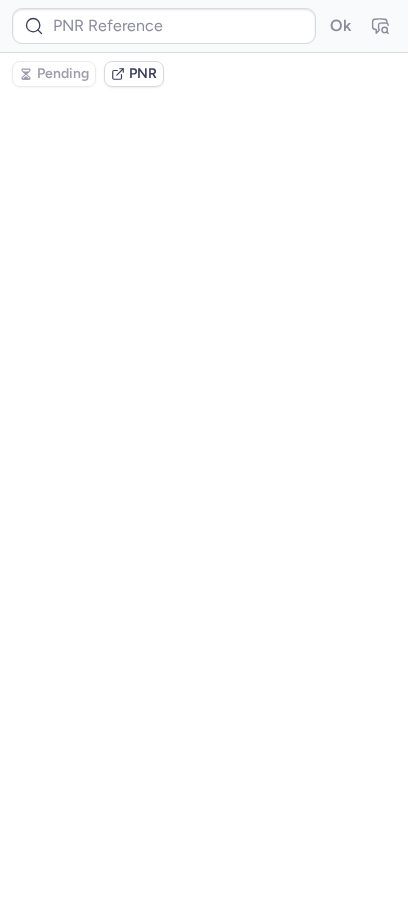 scroll, scrollTop: 0, scrollLeft: 0, axis: both 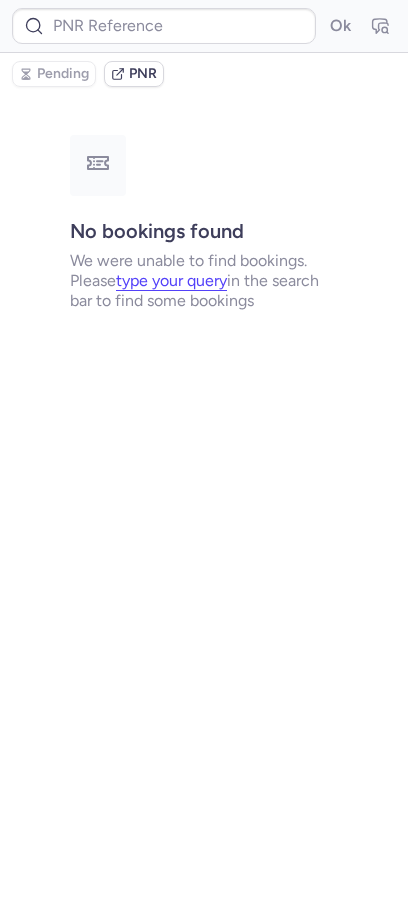type on "CPB6O8" 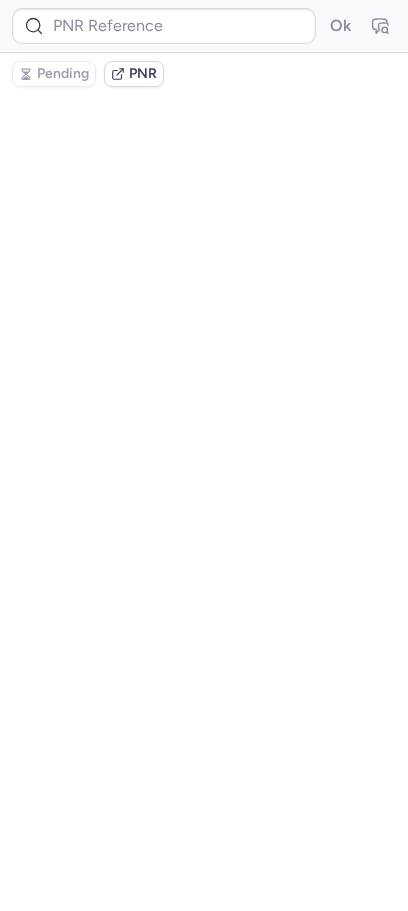 type on "CPB6O8" 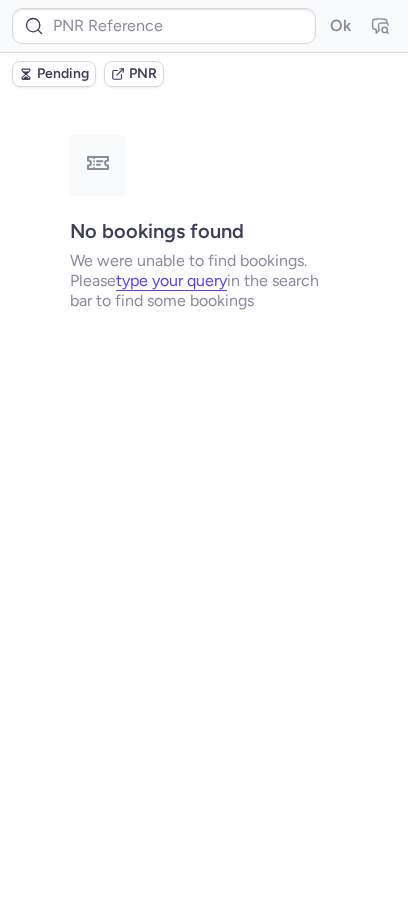 type on "CPPSQK" 